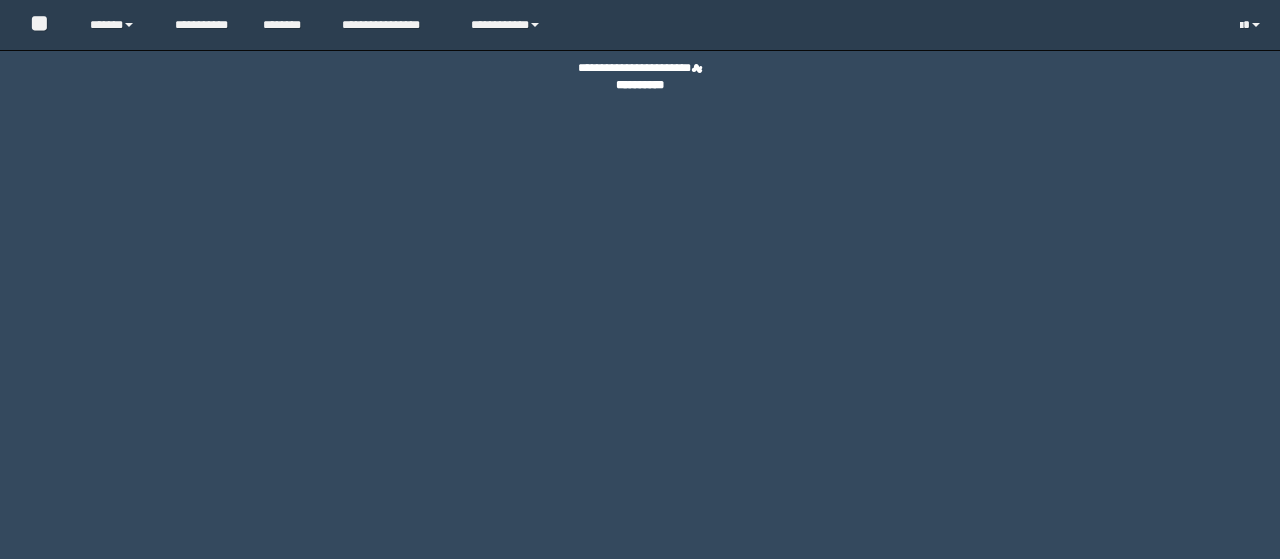 scroll, scrollTop: 0, scrollLeft: 0, axis: both 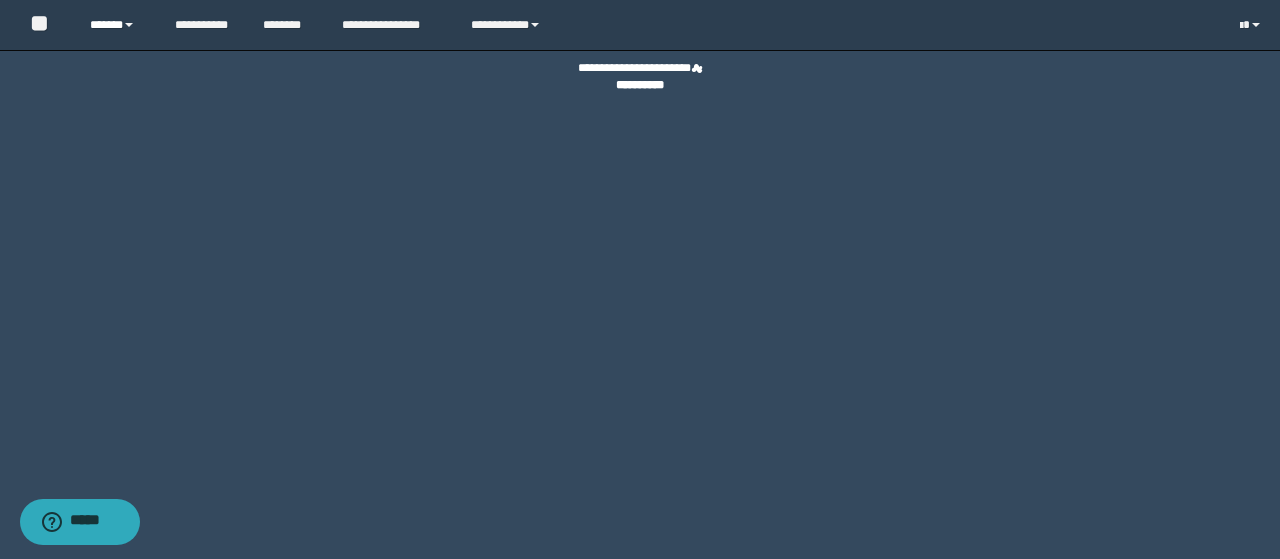 click on "******" at bounding box center (117, 25) 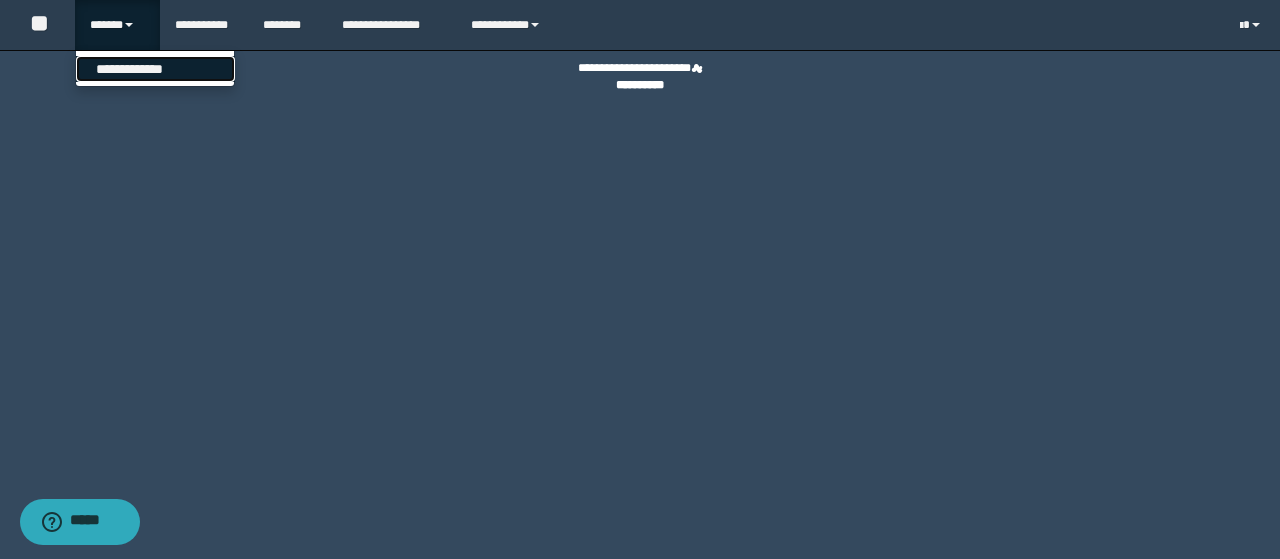 click on "**********" at bounding box center [155, 69] 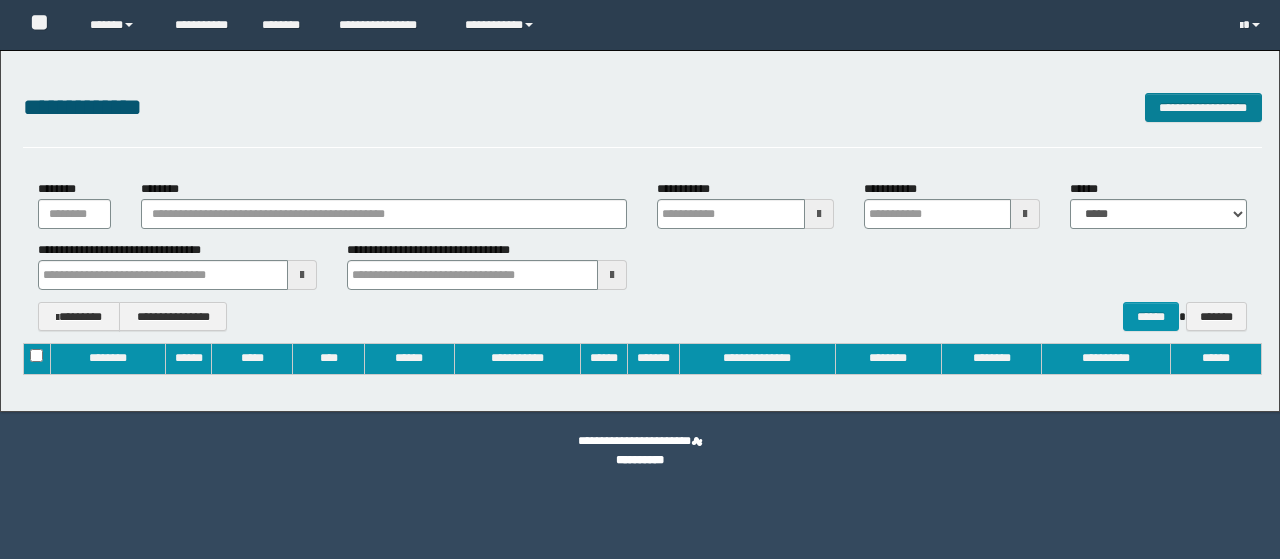 type on "**********" 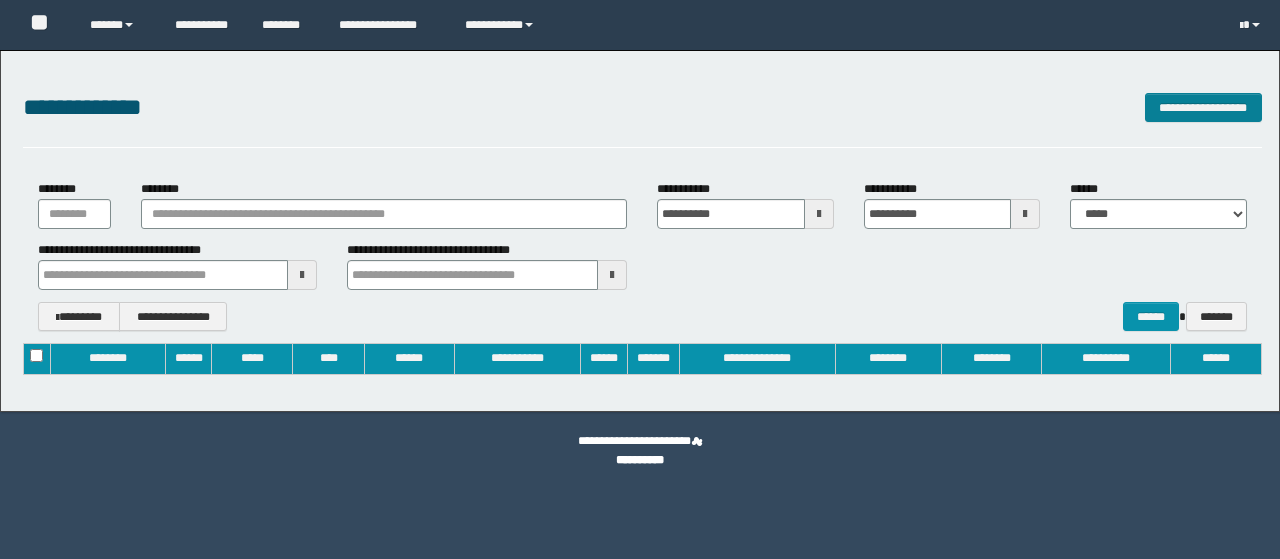 scroll, scrollTop: 0, scrollLeft: 0, axis: both 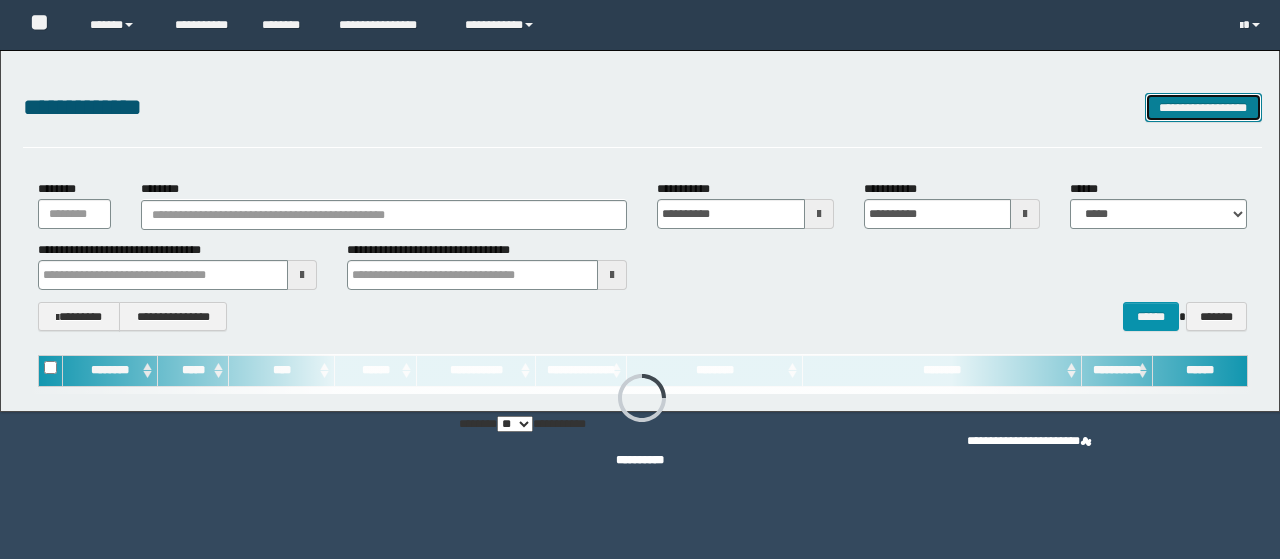 click on "**********" at bounding box center (1203, 107) 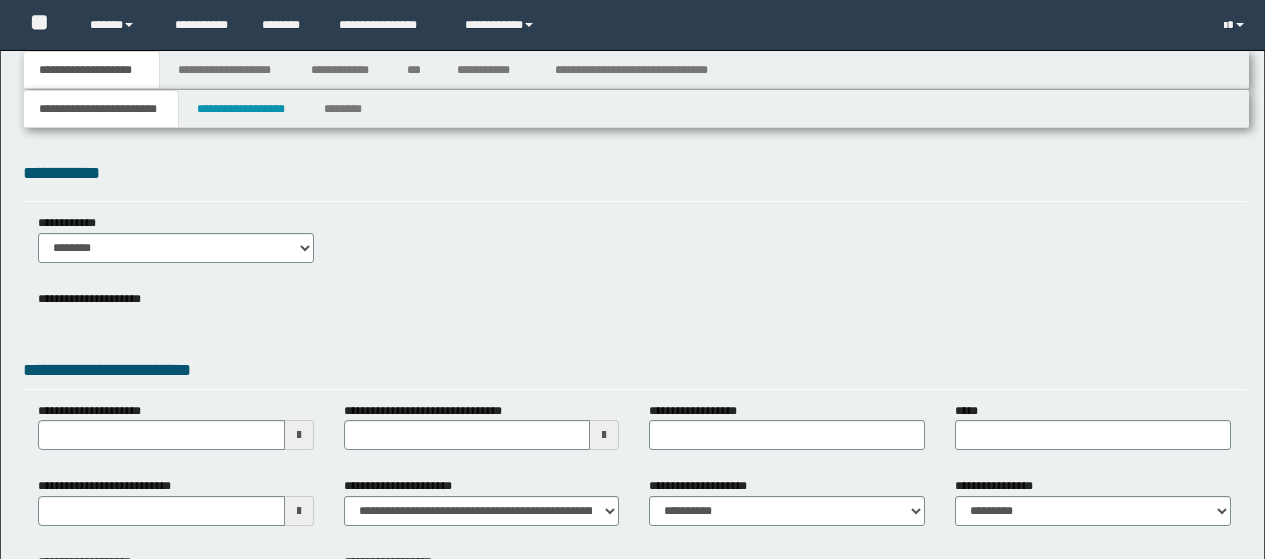 type 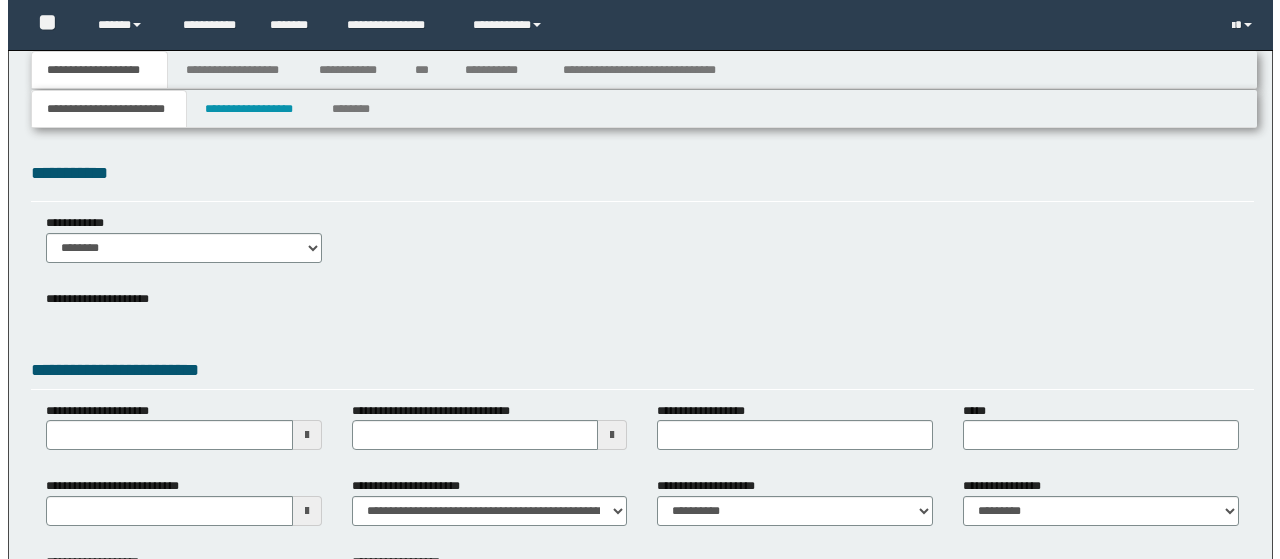 scroll, scrollTop: 0, scrollLeft: 0, axis: both 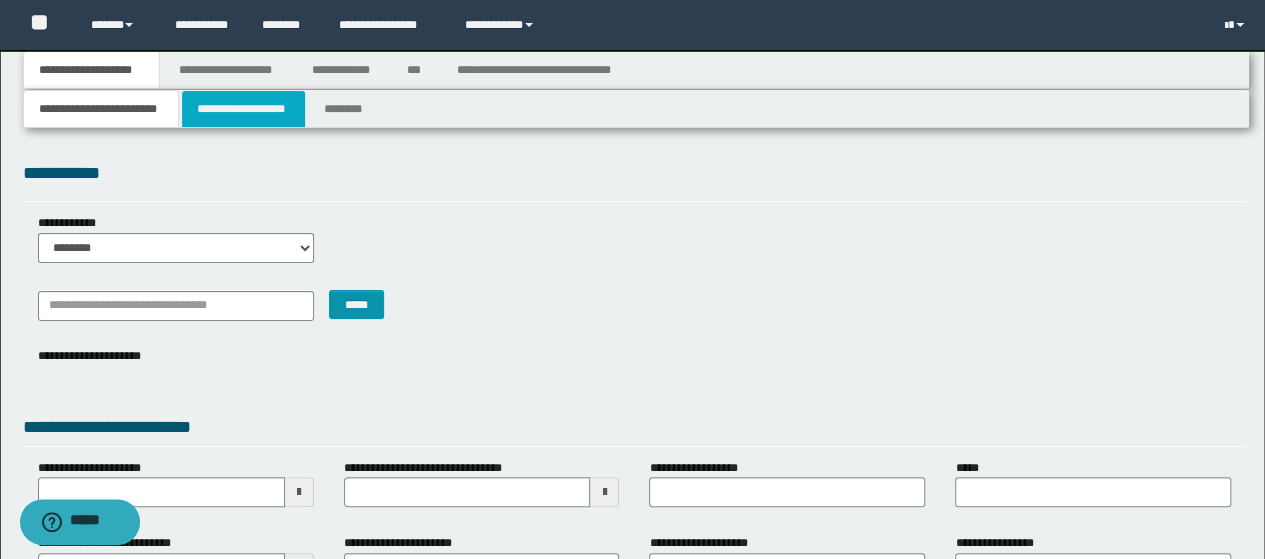 click on "**********" at bounding box center [243, 109] 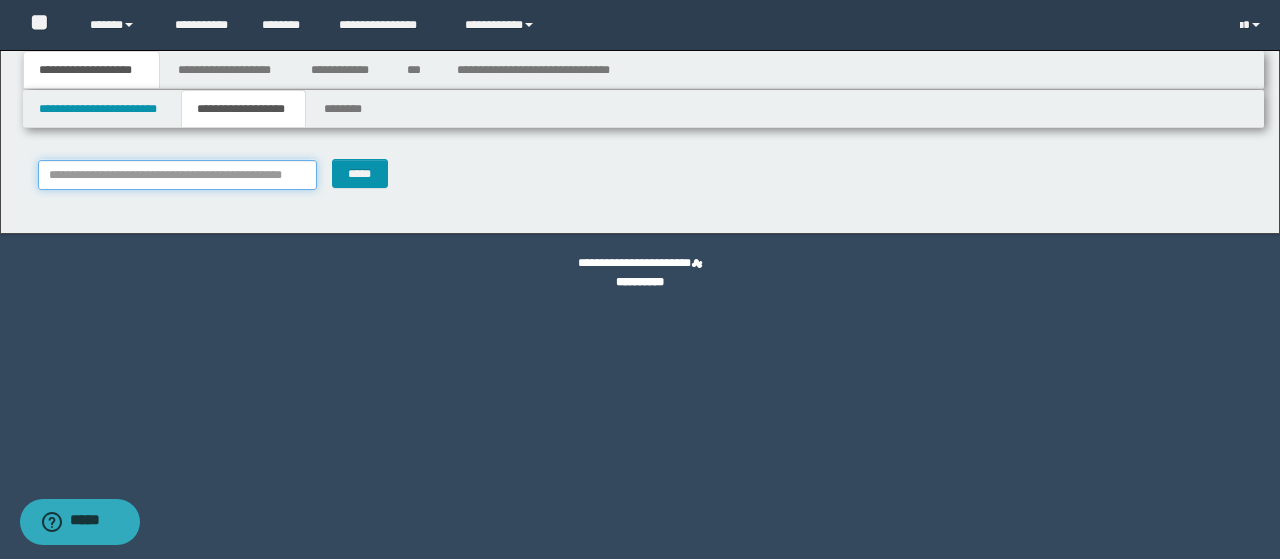 click on "**********" at bounding box center [178, 175] 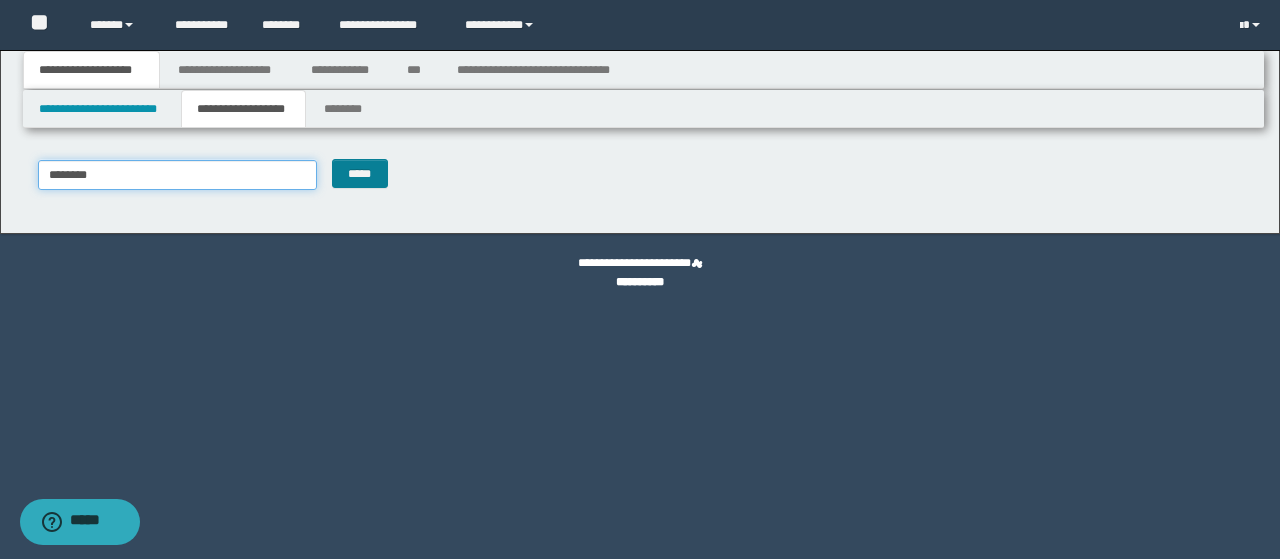 type on "********" 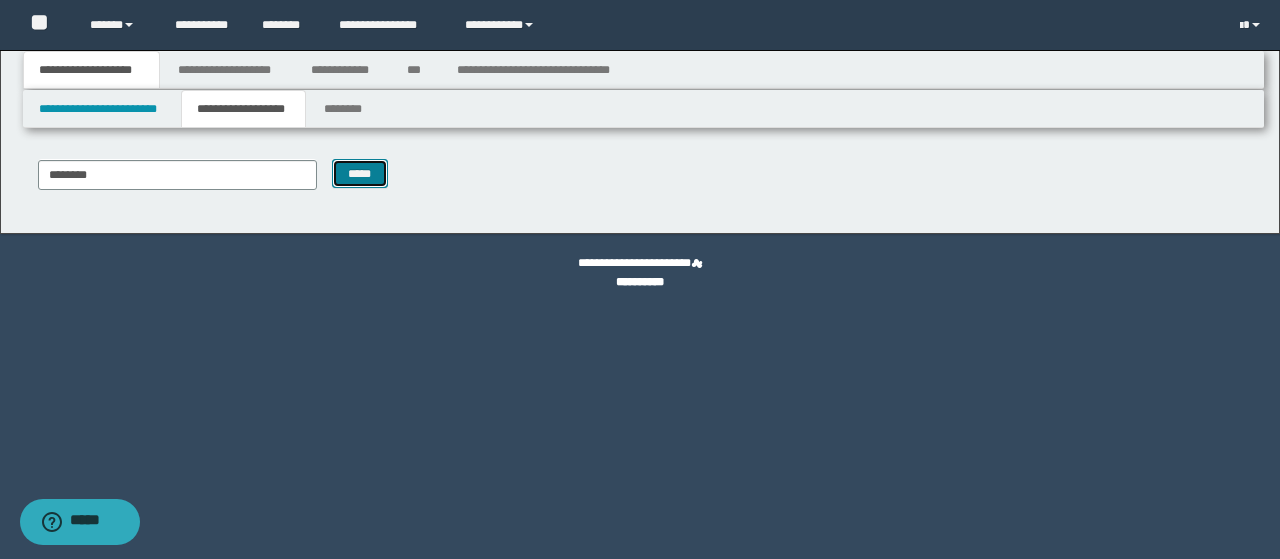 click on "*****" at bounding box center [359, 173] 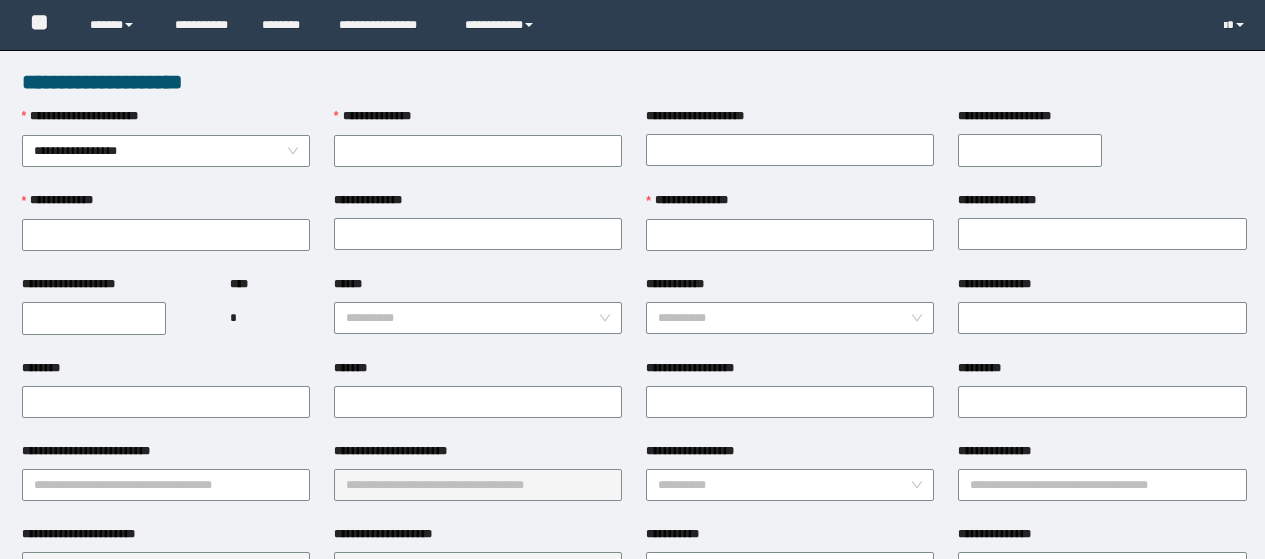 scroll, scrollTop: 0, scrollLeft: 0, axis: both 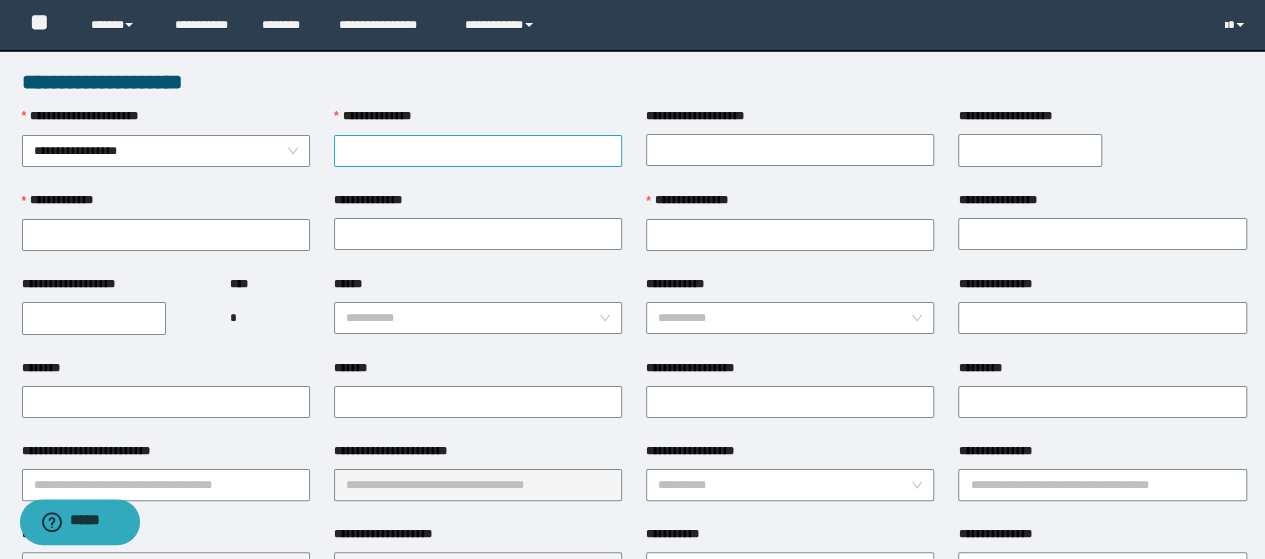 click on "**********" at bounding box center [478, 151] 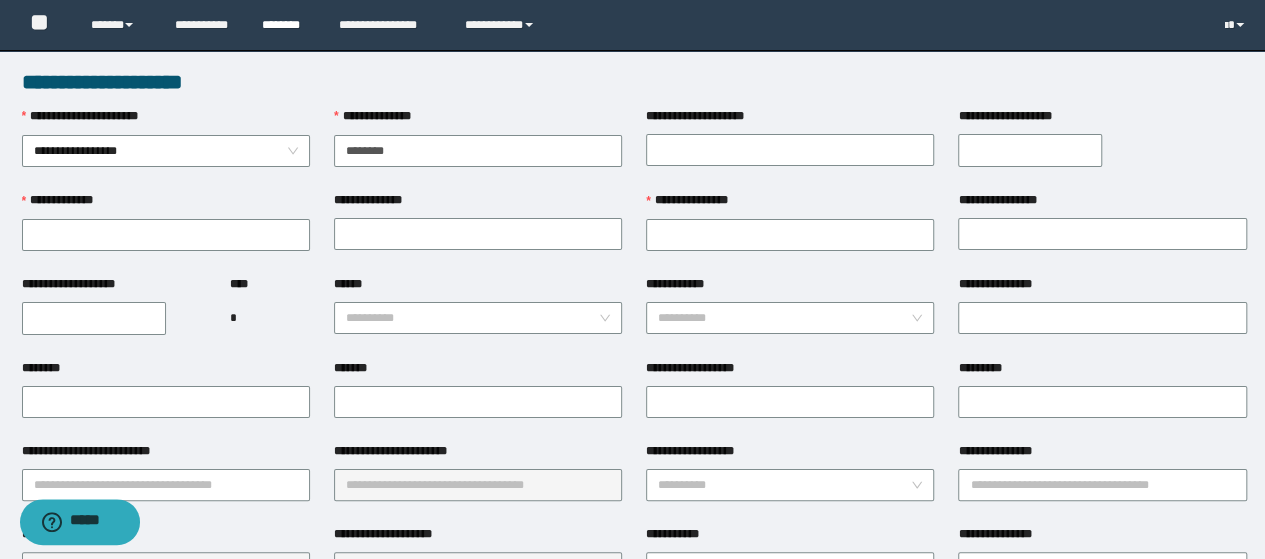type on "********" 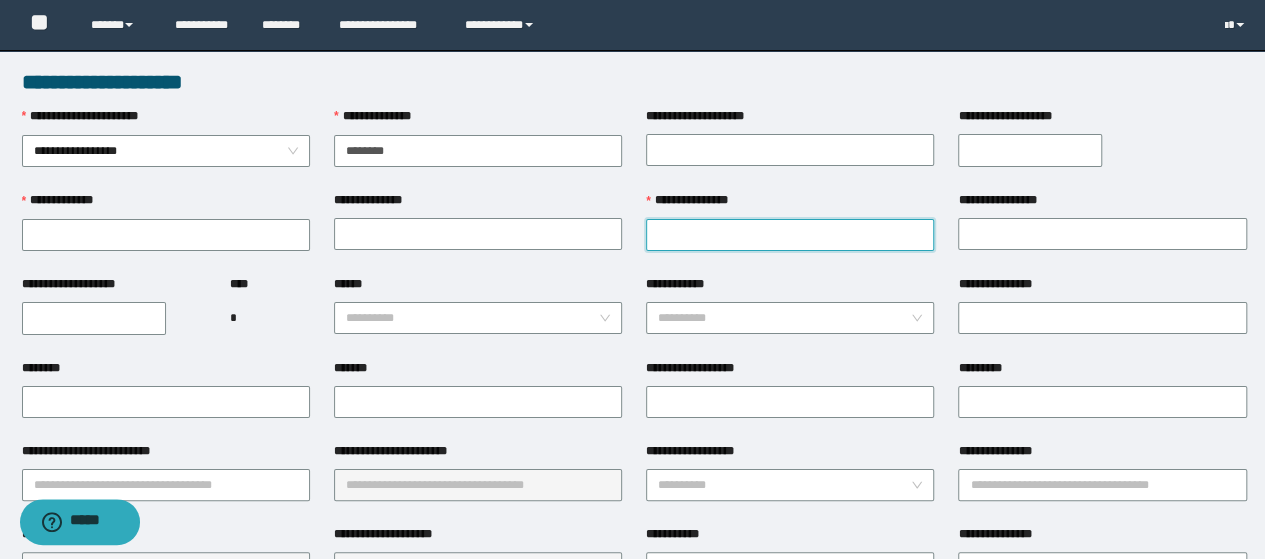 click on "**********" at bounding box center (790, 235) 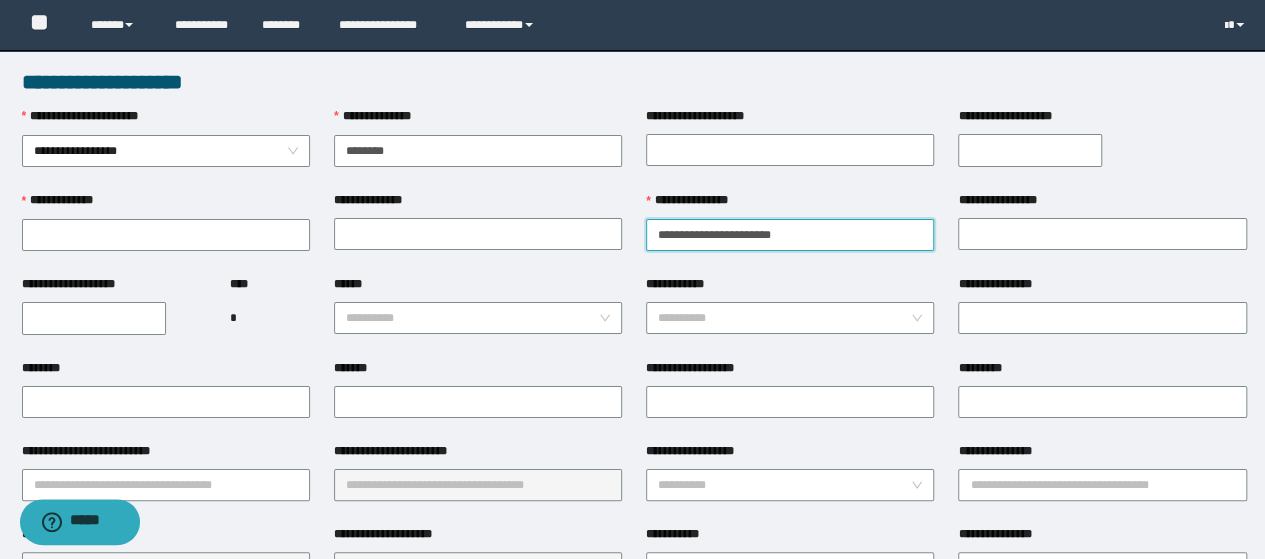 drag, startPoint x: 716, startPoint y: 233, endPoint x: 900, endPoint y: 244, distance: 184.3285 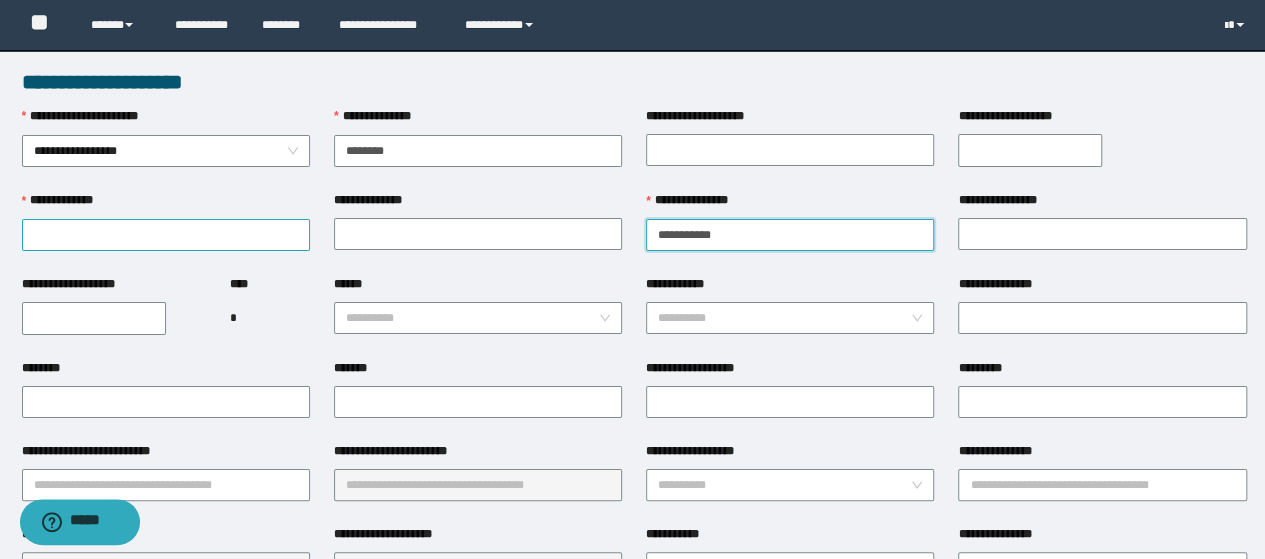 type on "**********" 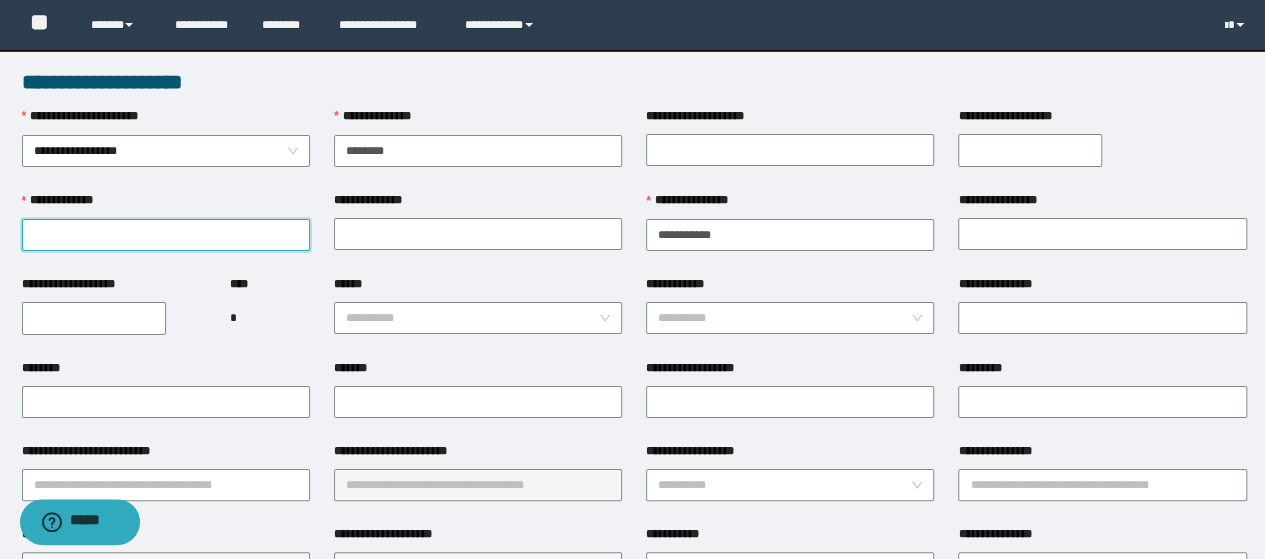 click on "**********" at bounding box center (166, 235) 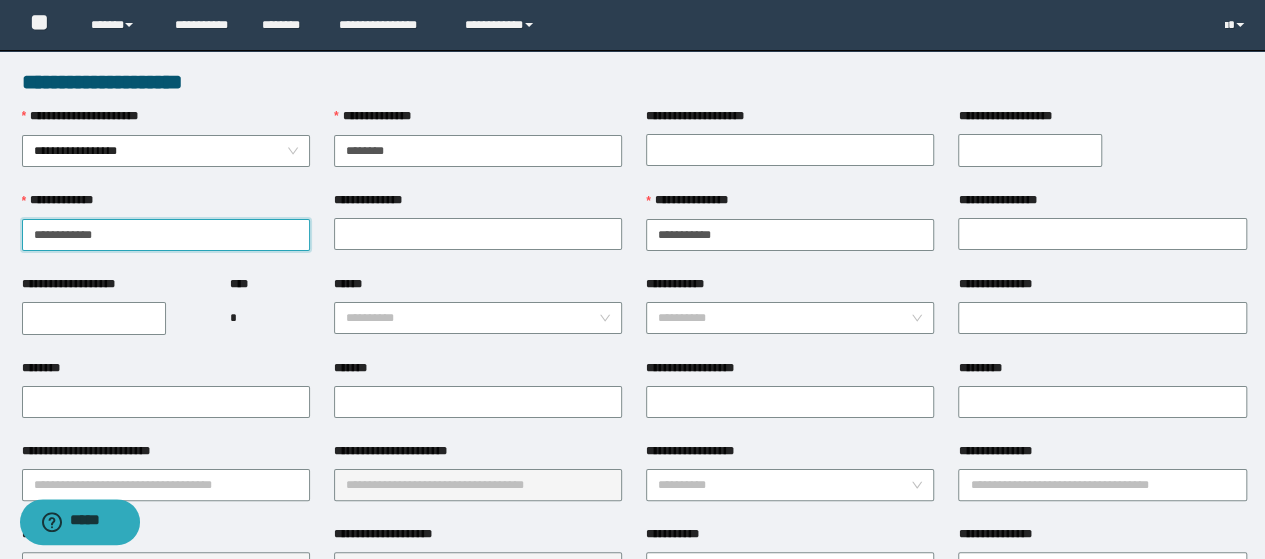click on "**********" at bounding box center [166, 235] 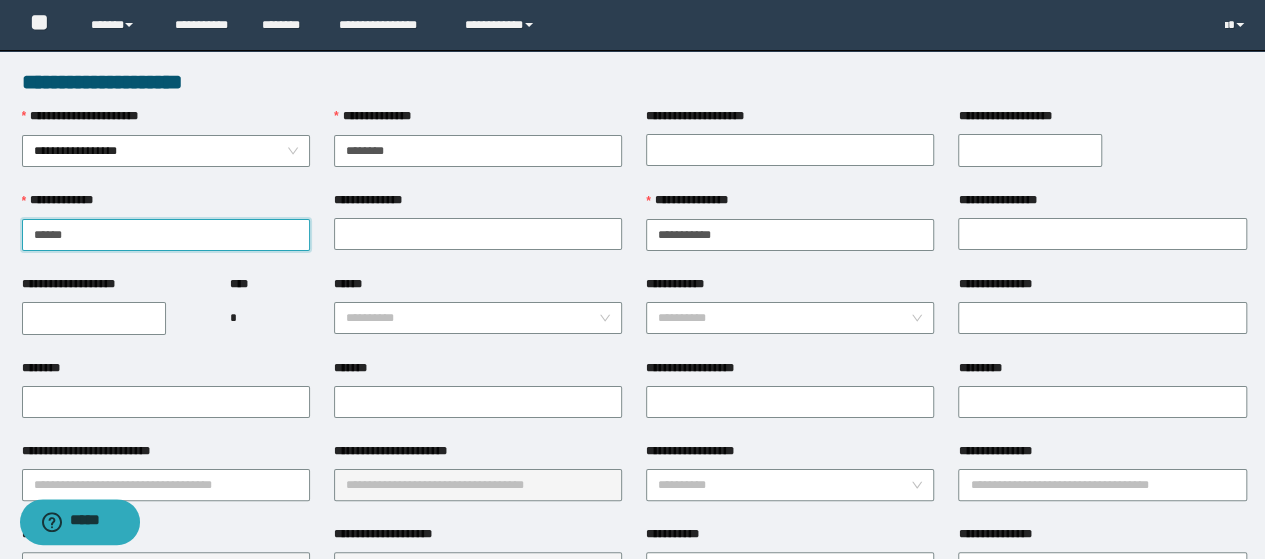 type on "*****" 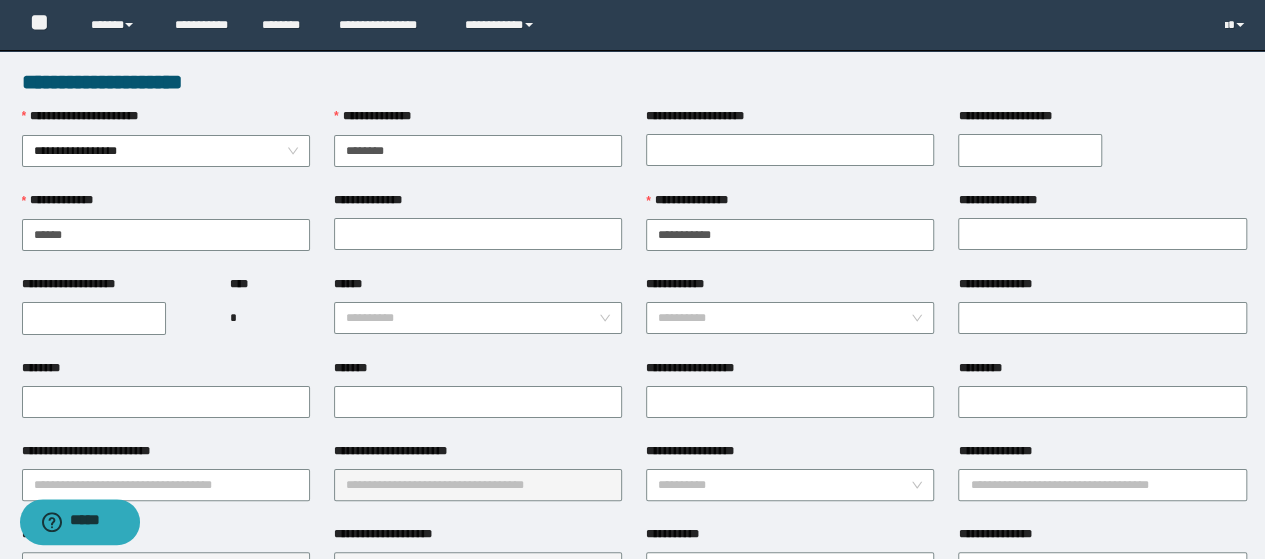 click on "**********" at bounding box center [478, 233] 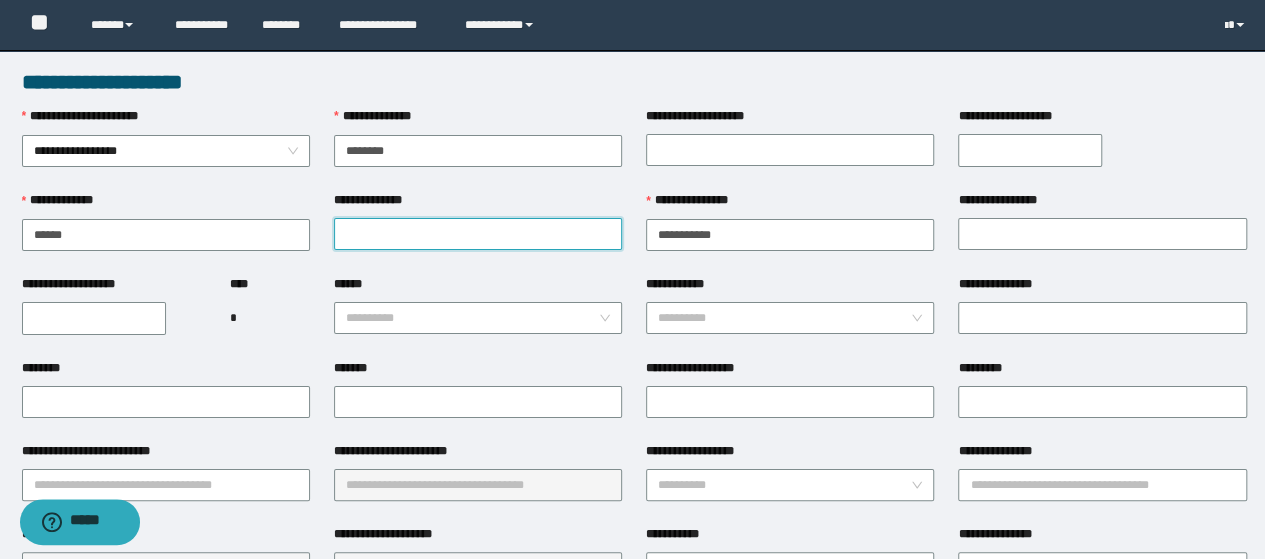 click on "**********" at bounding box center (478, 234) 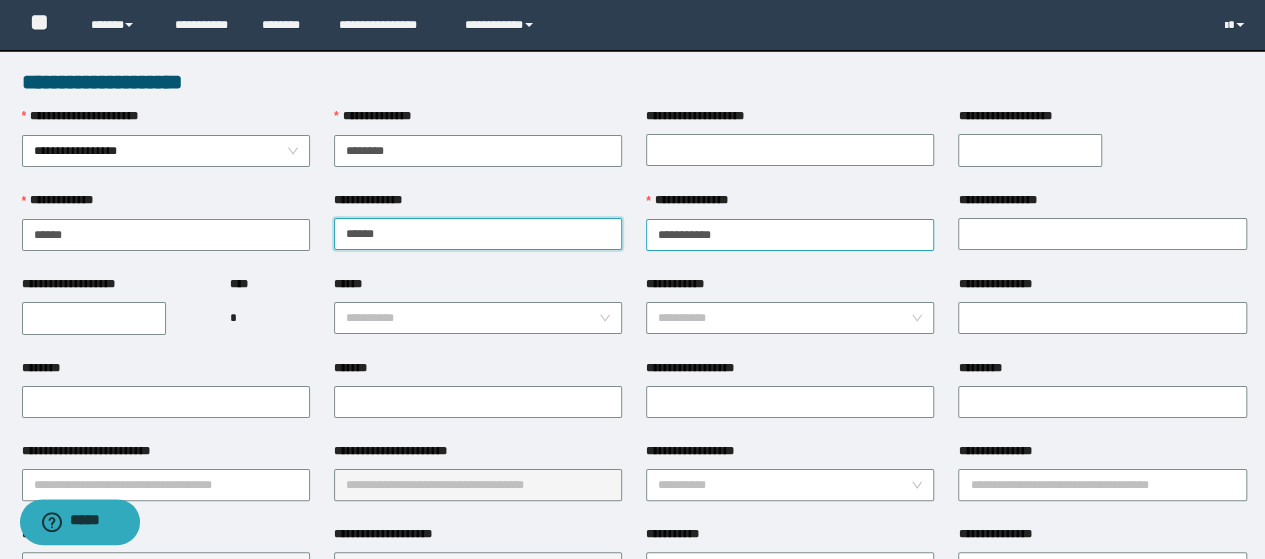 type on "******" 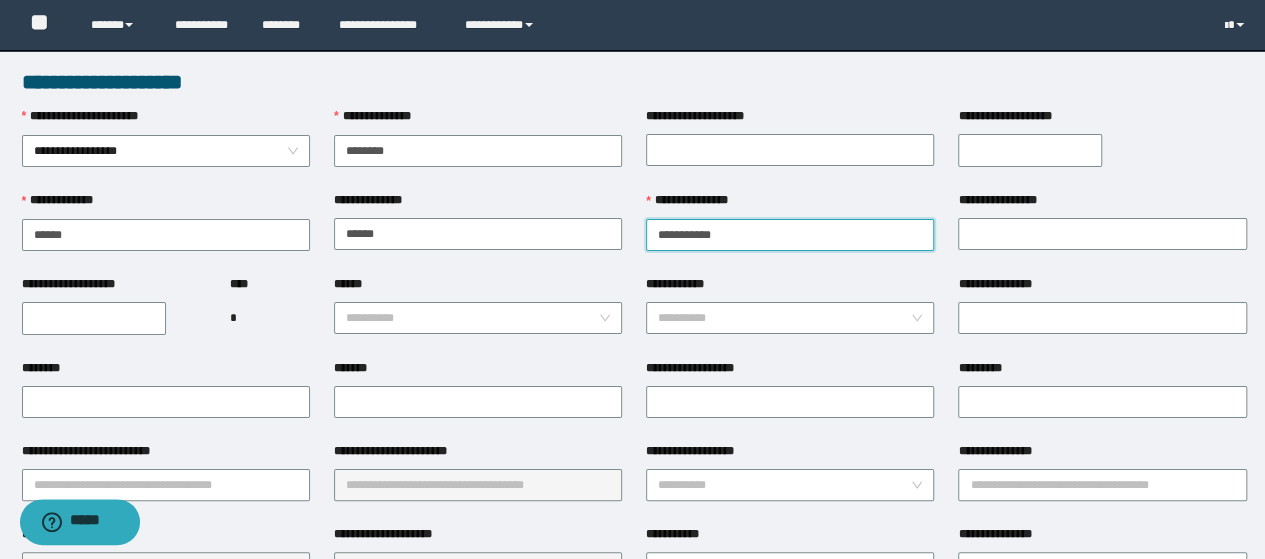 click on "**********" at bounding box center (790, 235) 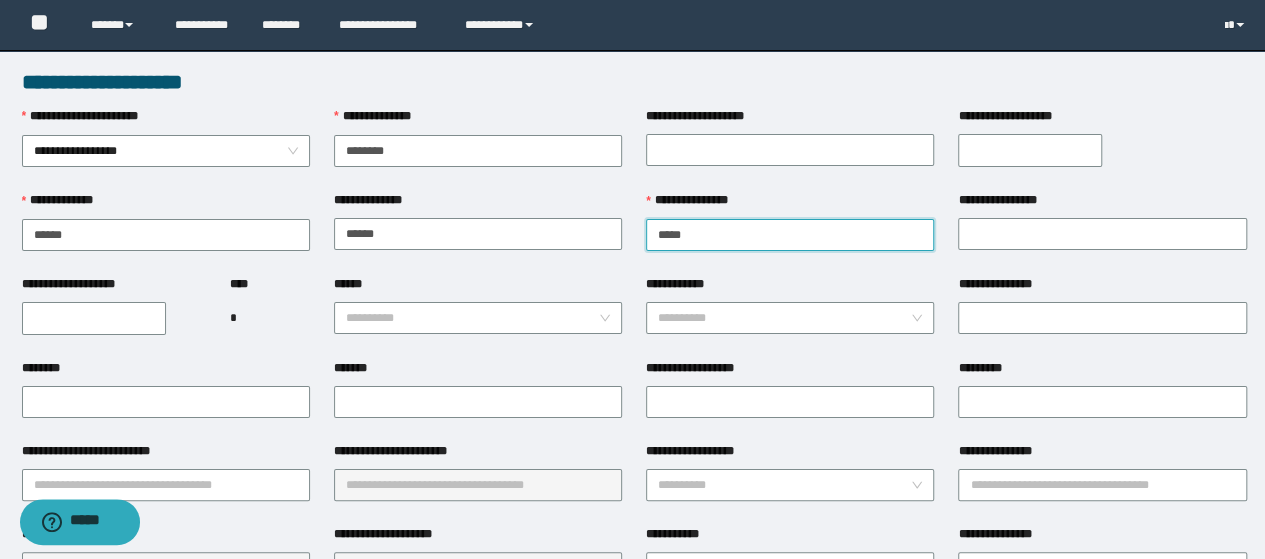 type on "****" 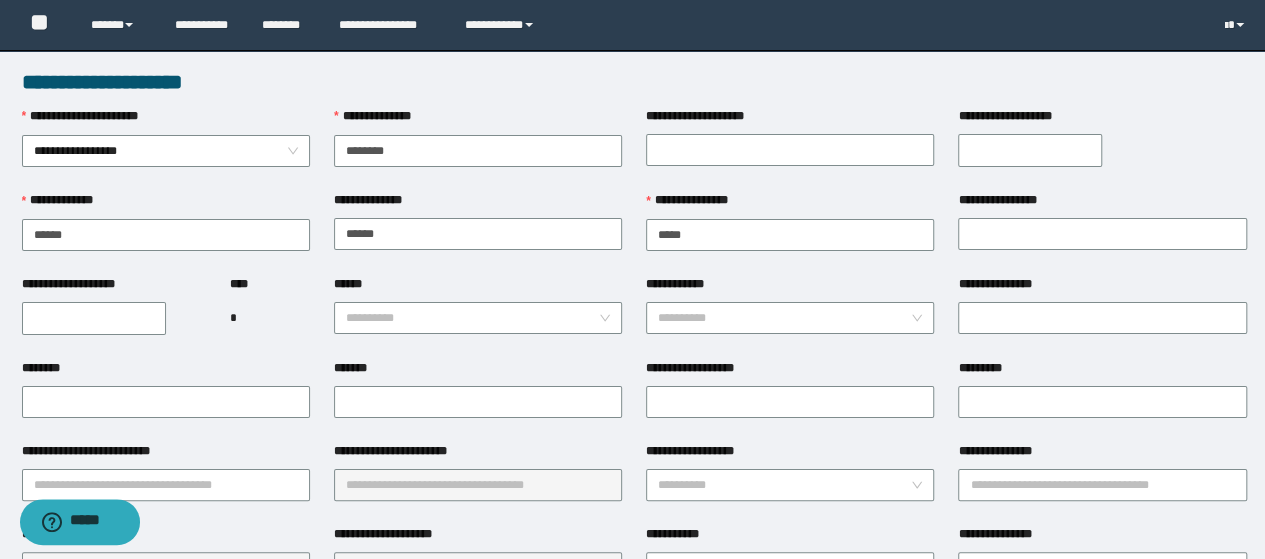 click on "**********" at bounding box center [634, 233] 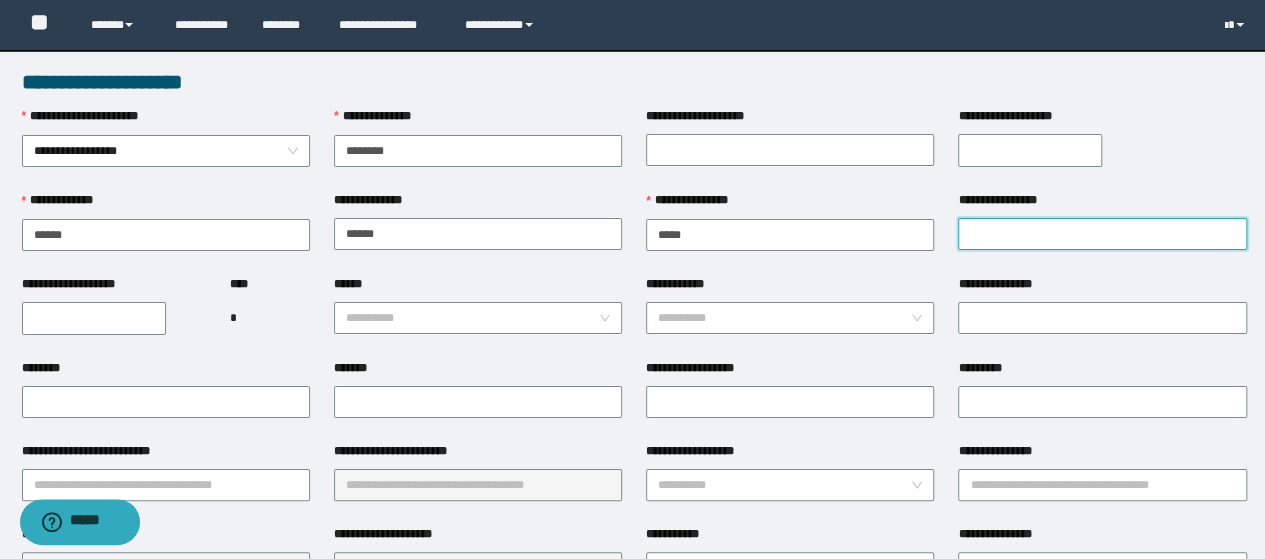 click on "**********" at bounding box center (1102, 234) 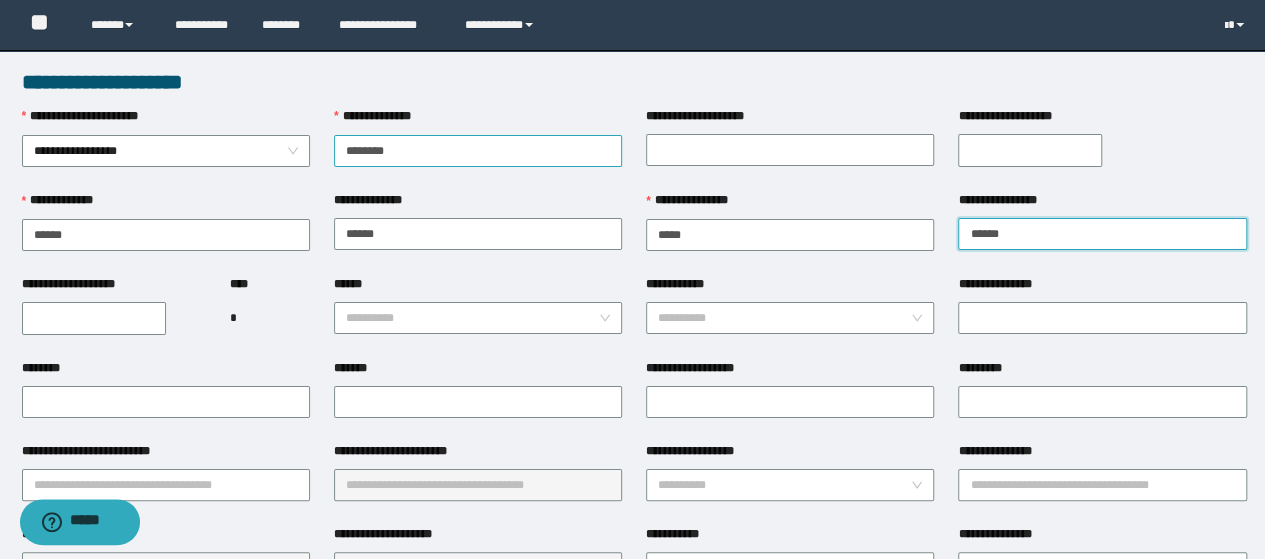 type on "*****" 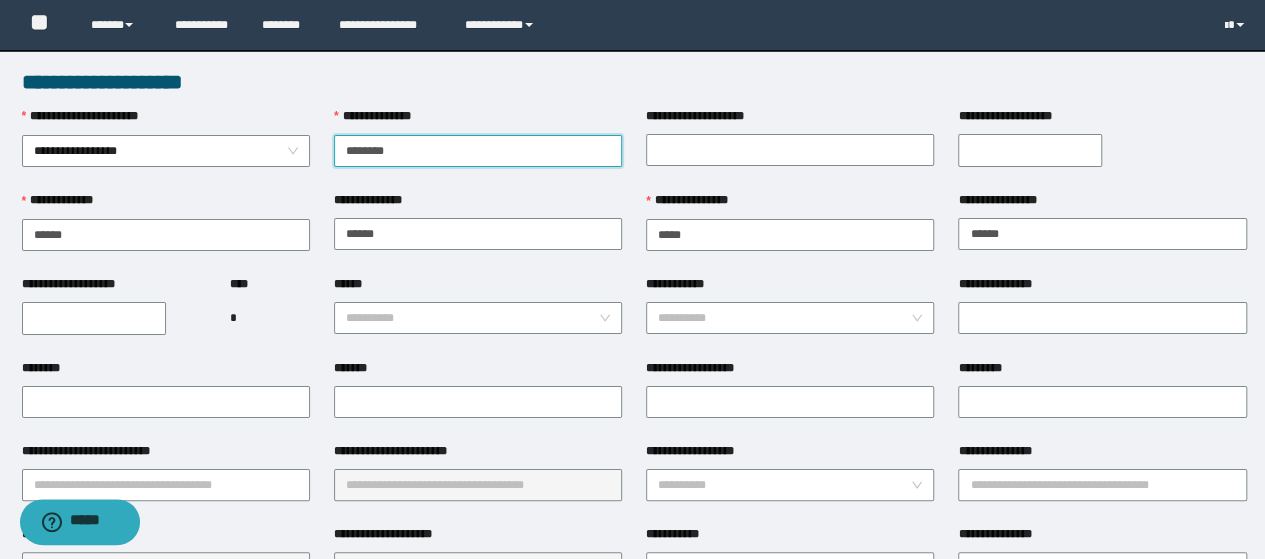 click on "********" at bounding box center [478, 151] 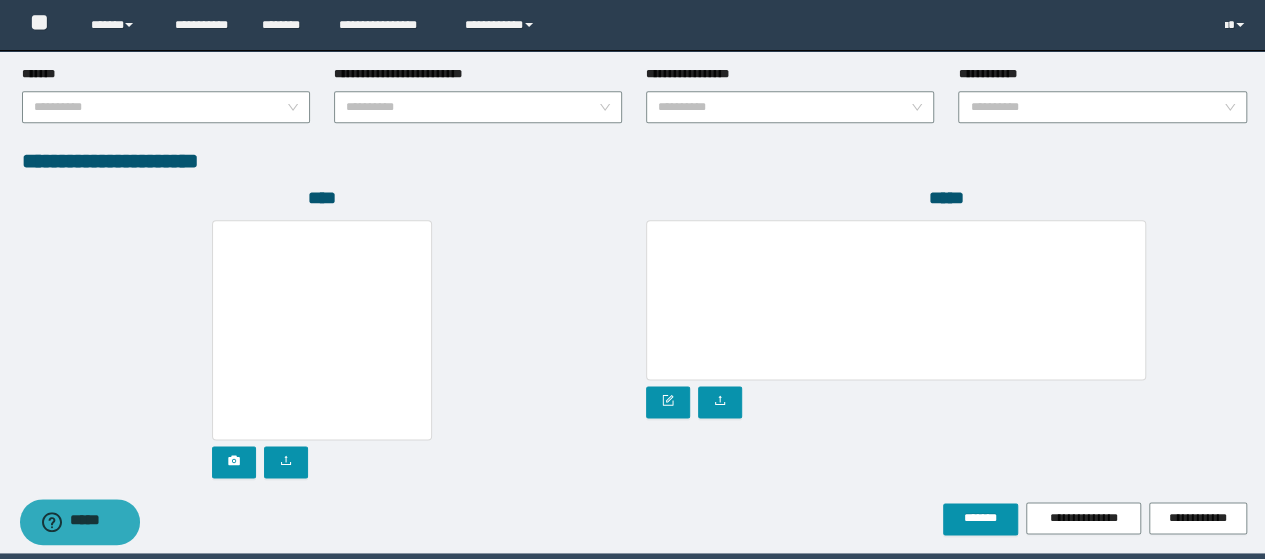 scroll, scrollTop: 1142, scrollLeft: 0, axis: vertical 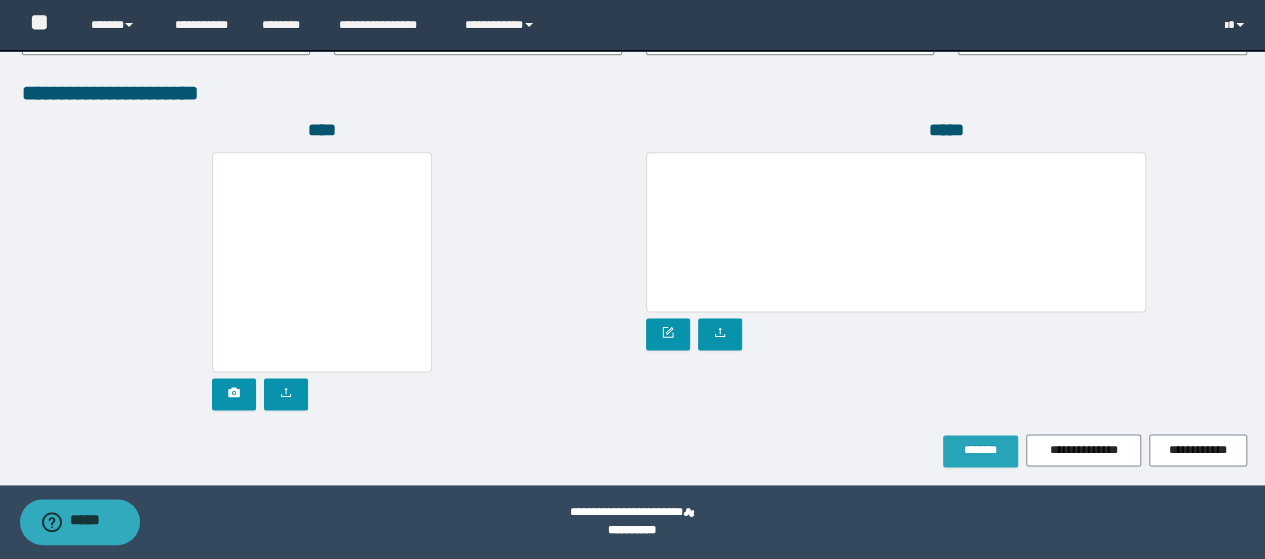 click on "*******" at bounding box center [980, 450] 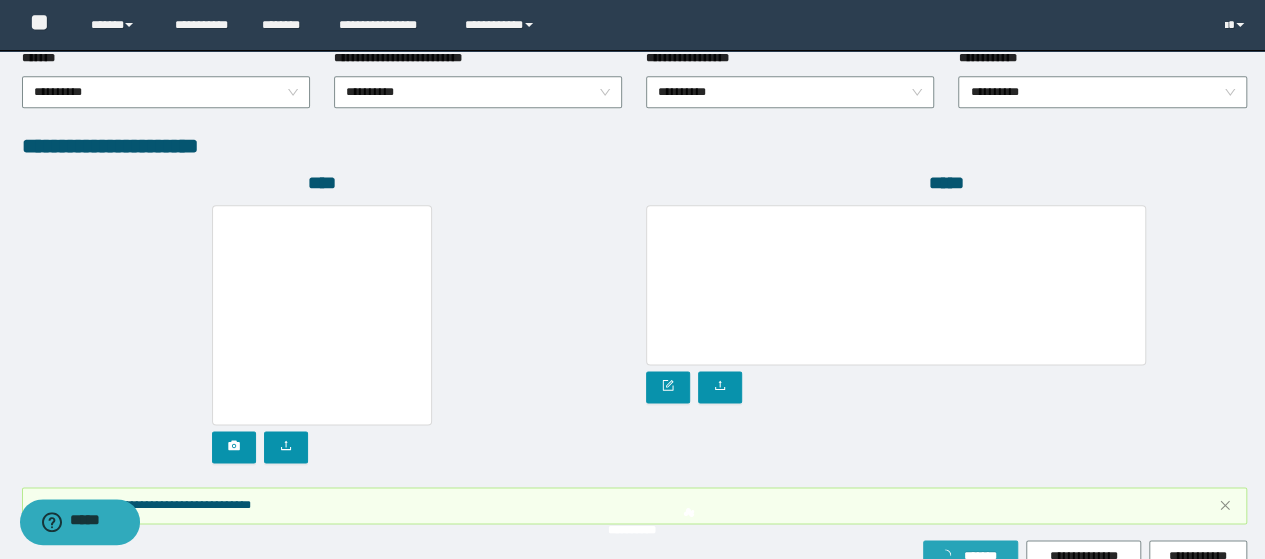 scroll, scrollTop: 1194, scrollLeft: 0, axis: vertical 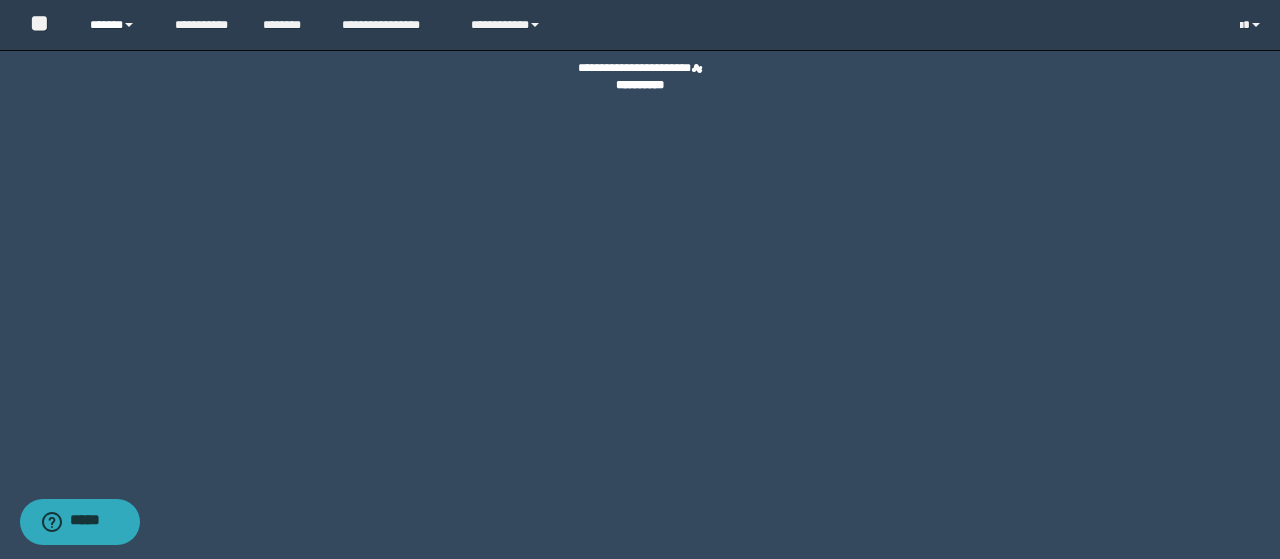 click at bounding box center [129, 25] 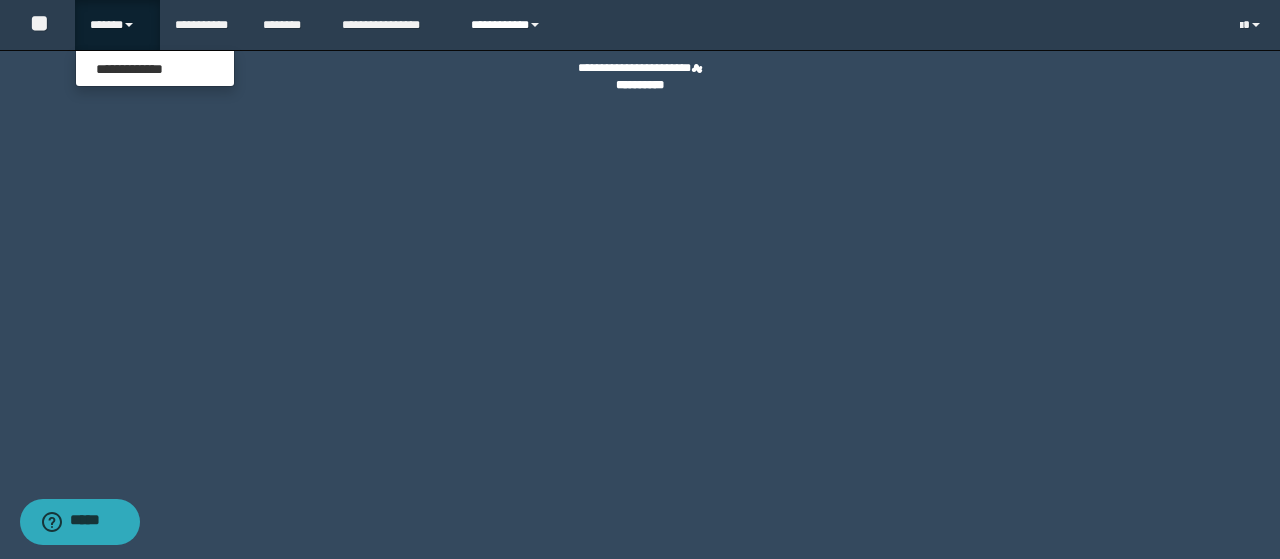 click on "**********" at bounding box center (508, 25) 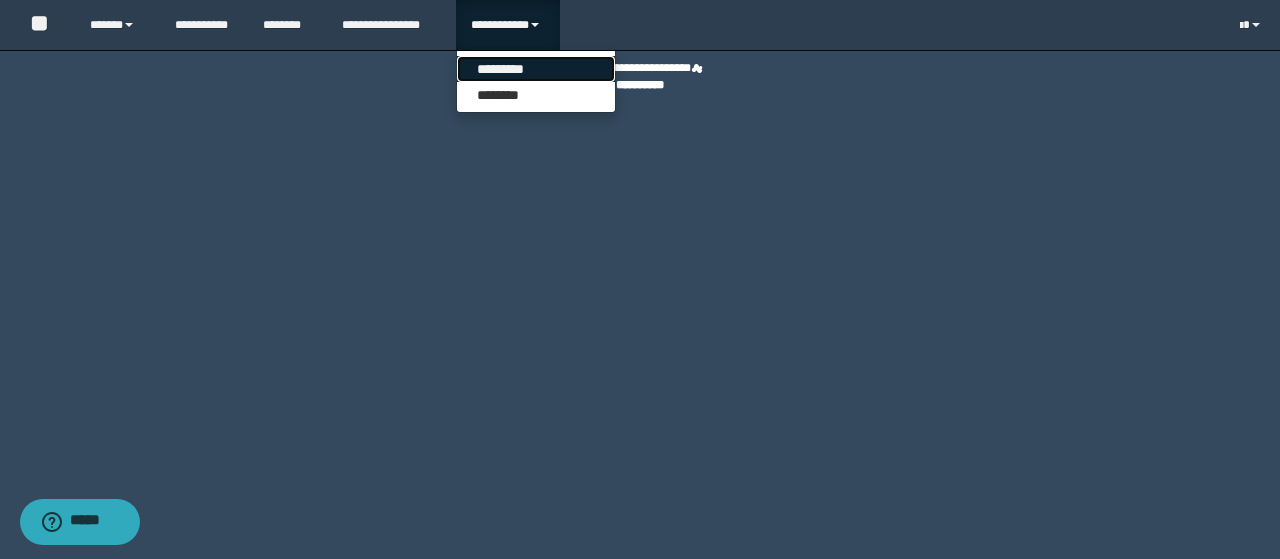 click on "*********" at bounding box center [536, 69] 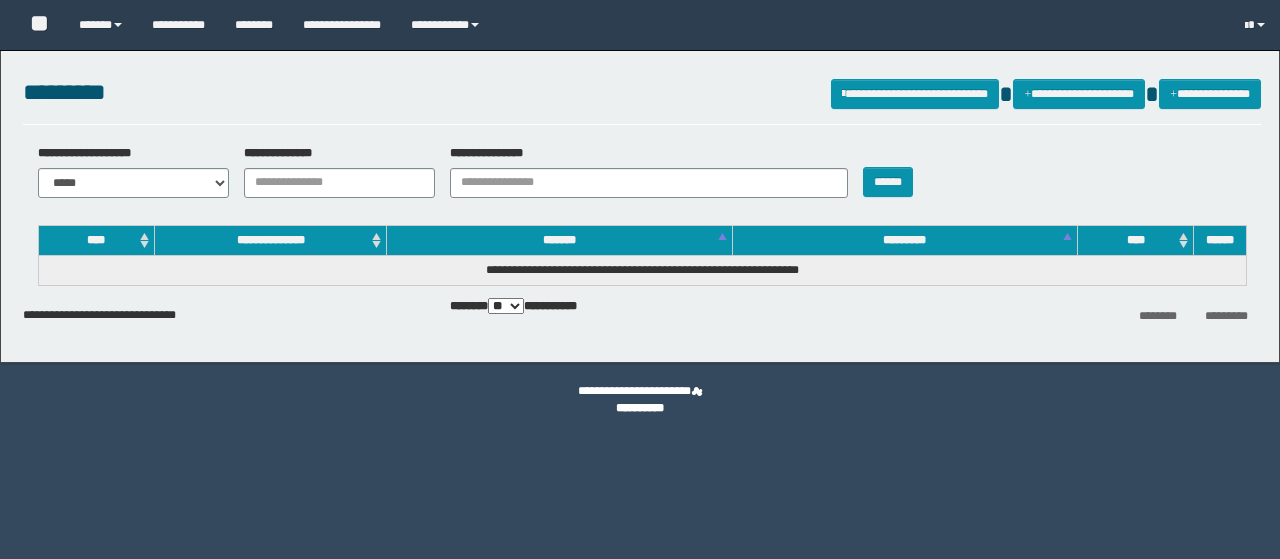 scroll, scrollTop: 0, scrollLeft: 0, axis: both 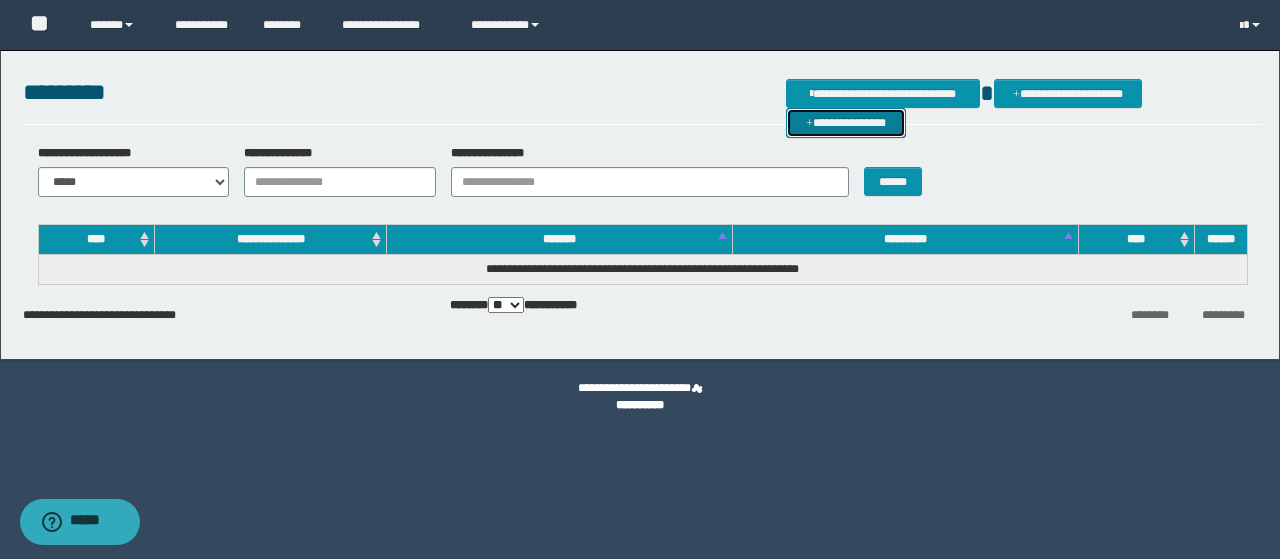 click on "**********" at bounding box center (846, 122) 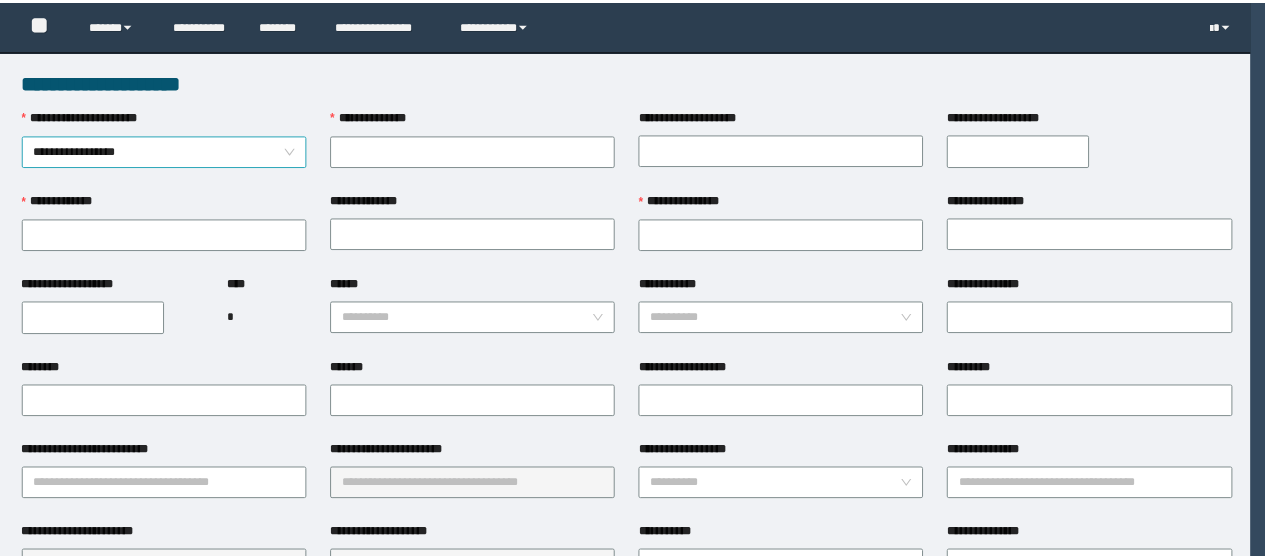 scroll, scrollTop: 0, scrollLeft: 0, axis: both 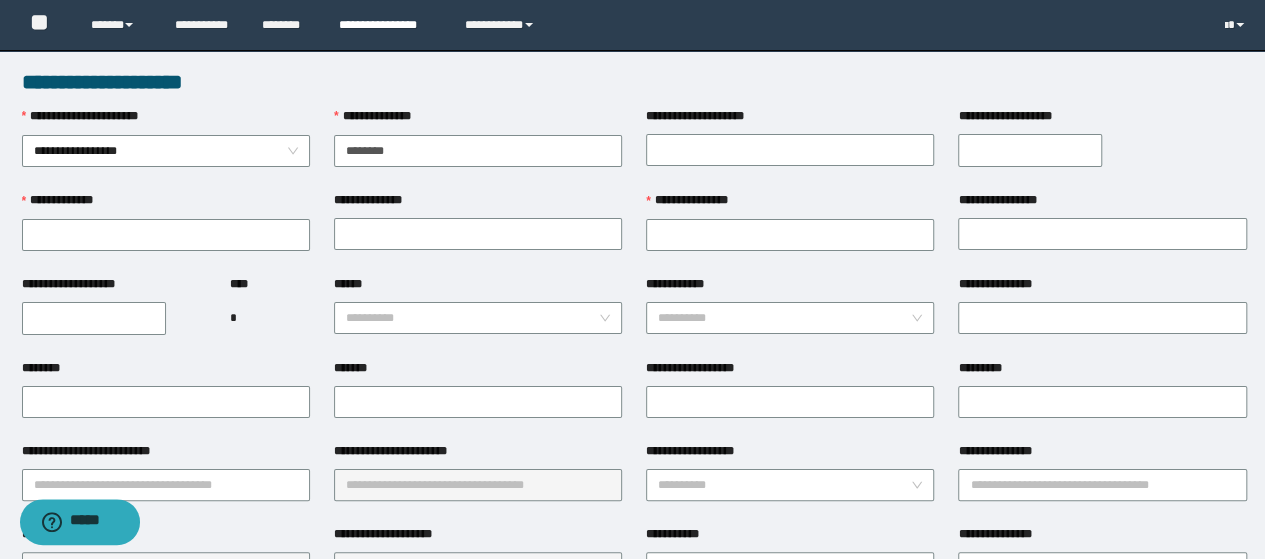 type on "********" 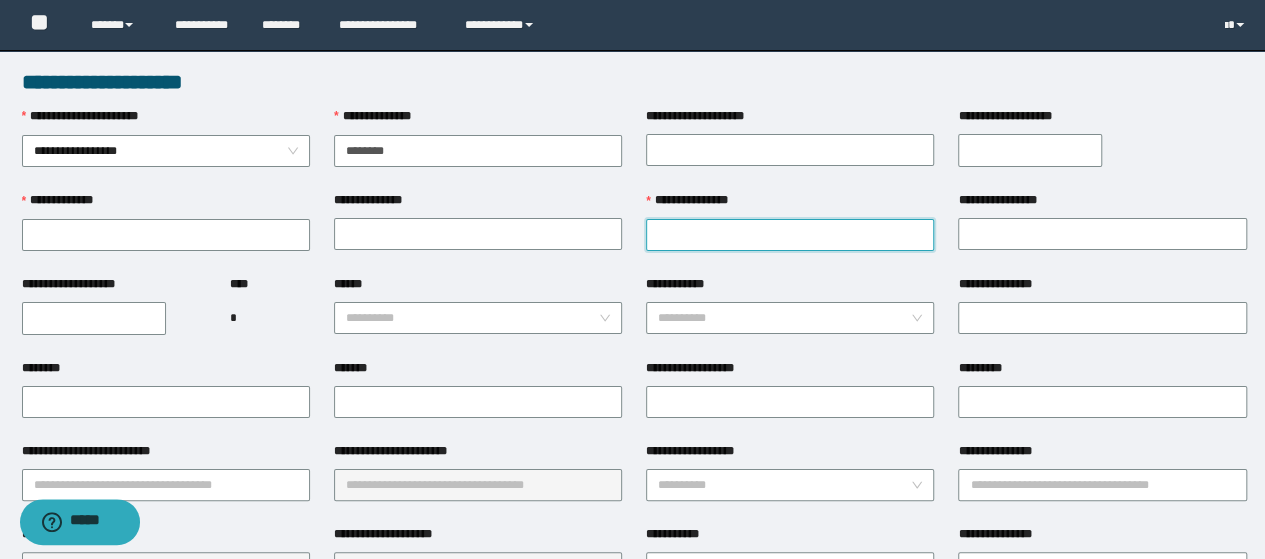 click on "**********" at bounding box center (790, 235) 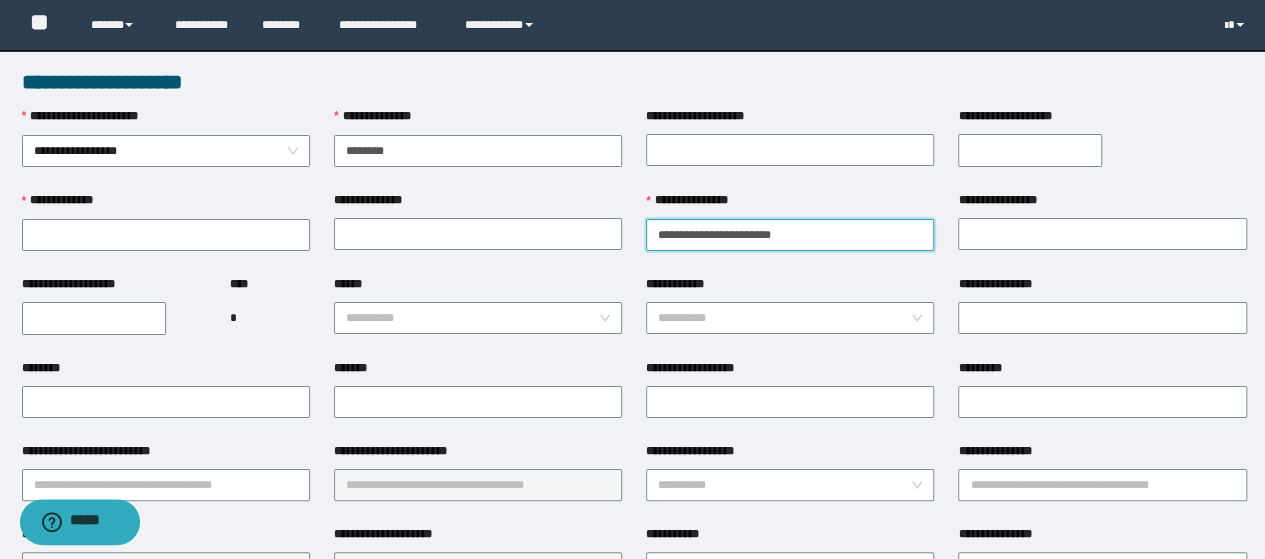 drag, startPoint x: 718, startPoint y: 233, endPoint x: 921, endPoint y: 234, distance: 203.00246 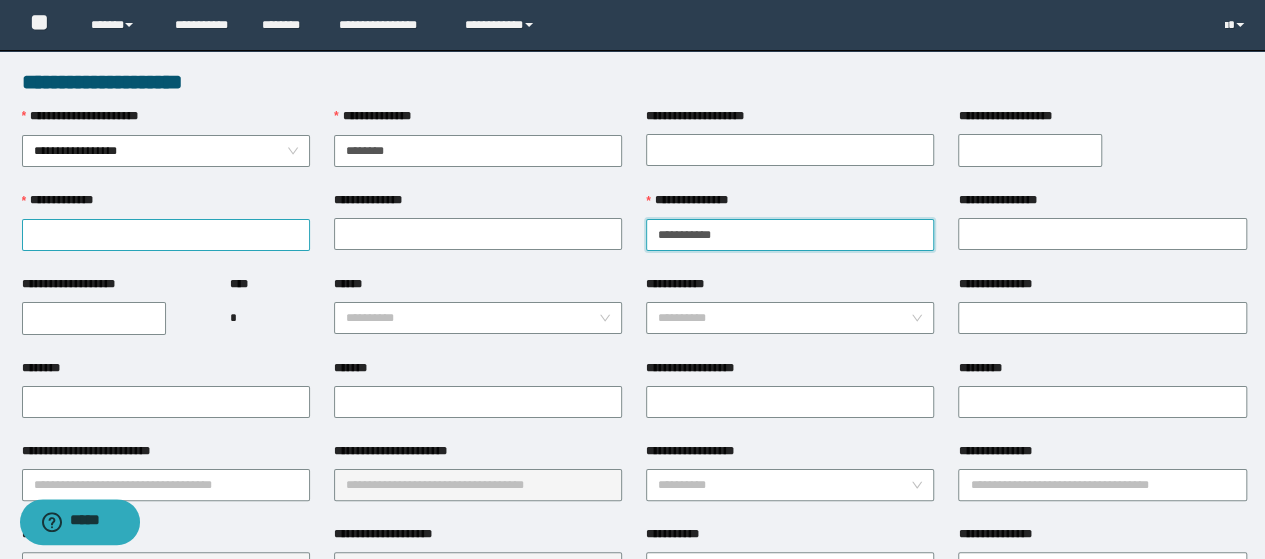 type on "**********" 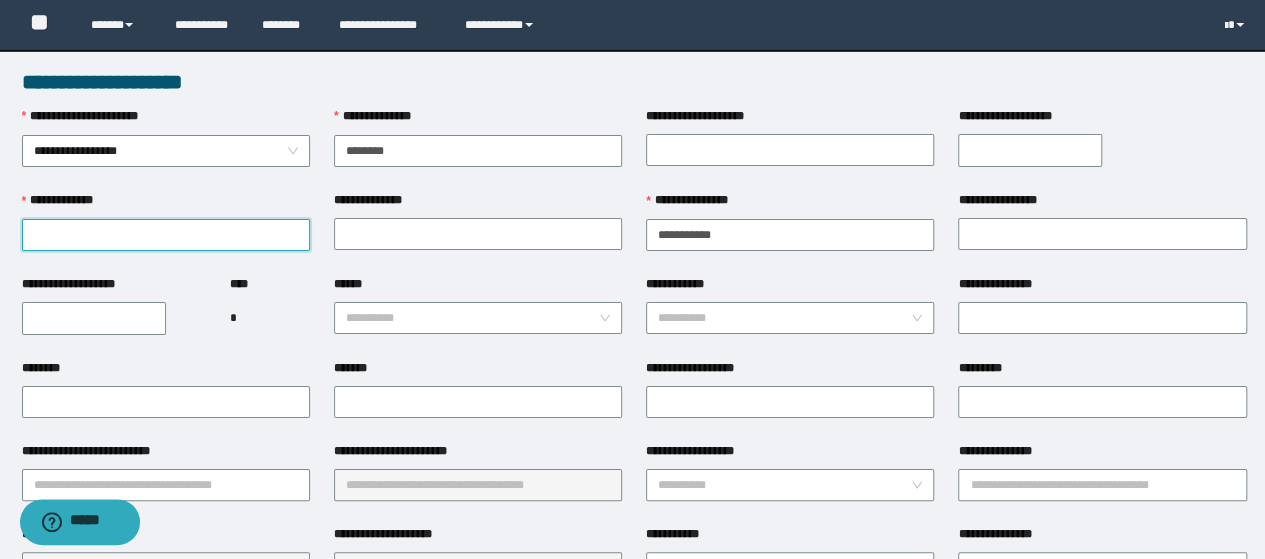 click on "**********" at bounding box center (166, 235) 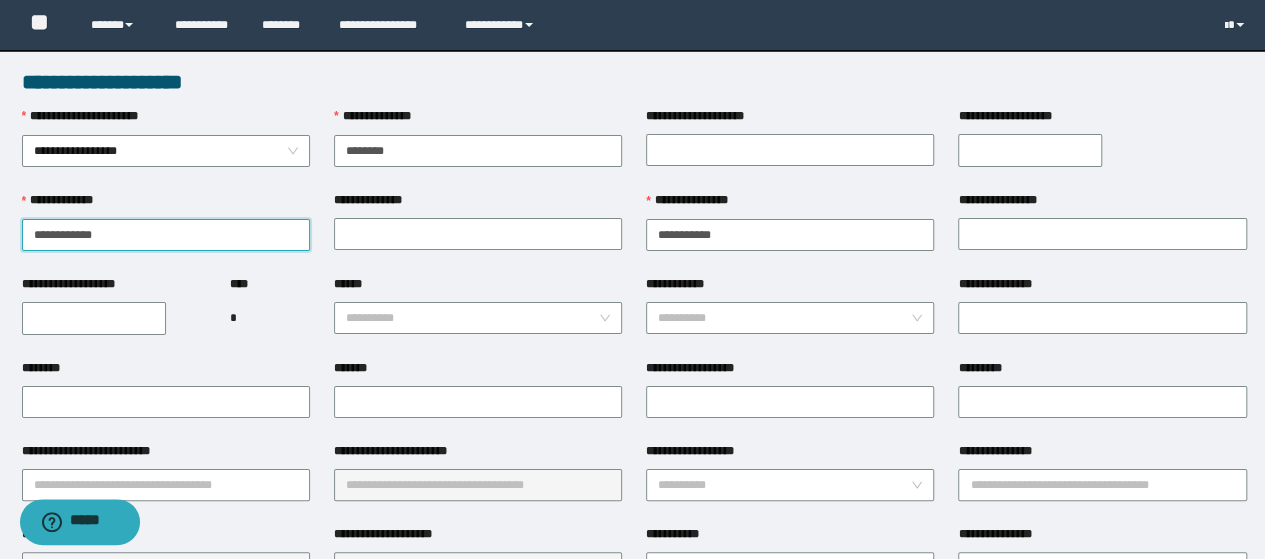 click on "**********" at bounding box center [166, 235] 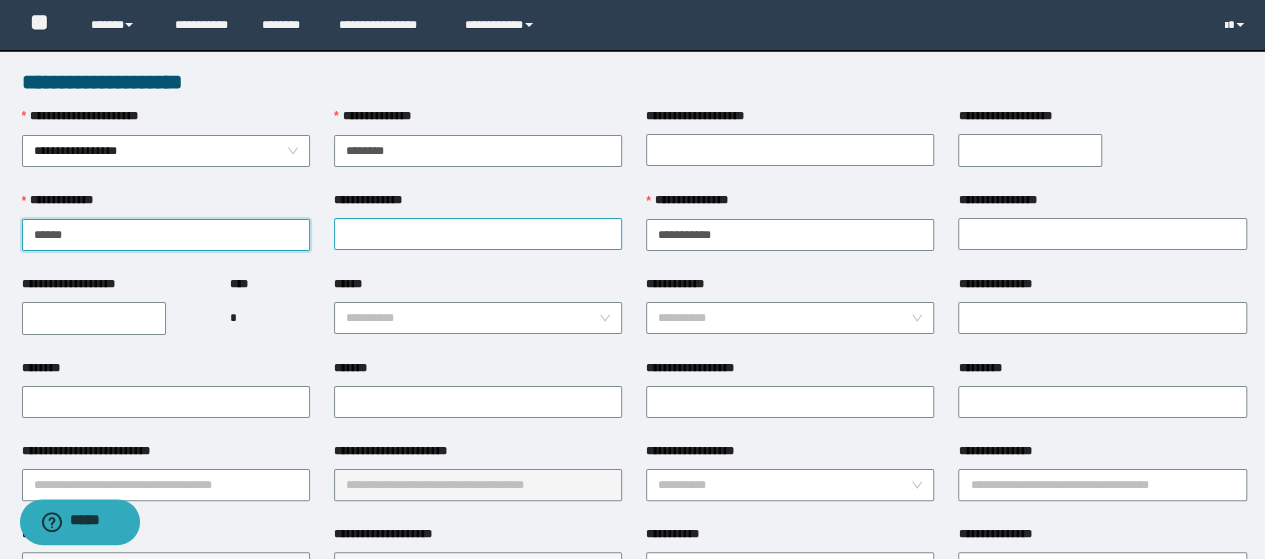 type on "*****" 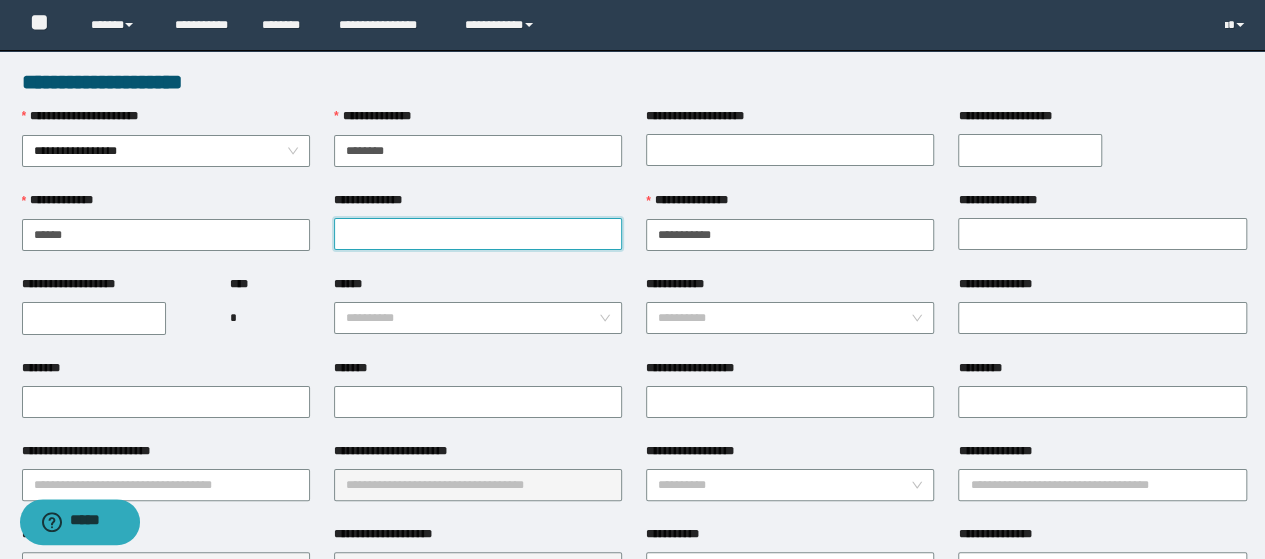 click on "**********" at bounding box center [478, 234] 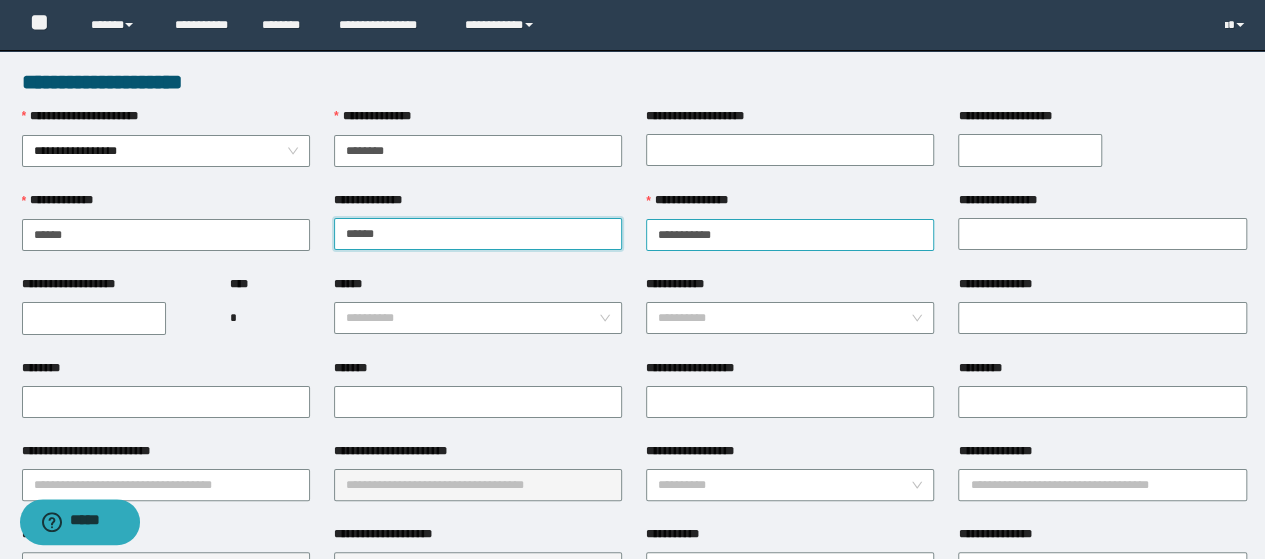 type on "******" 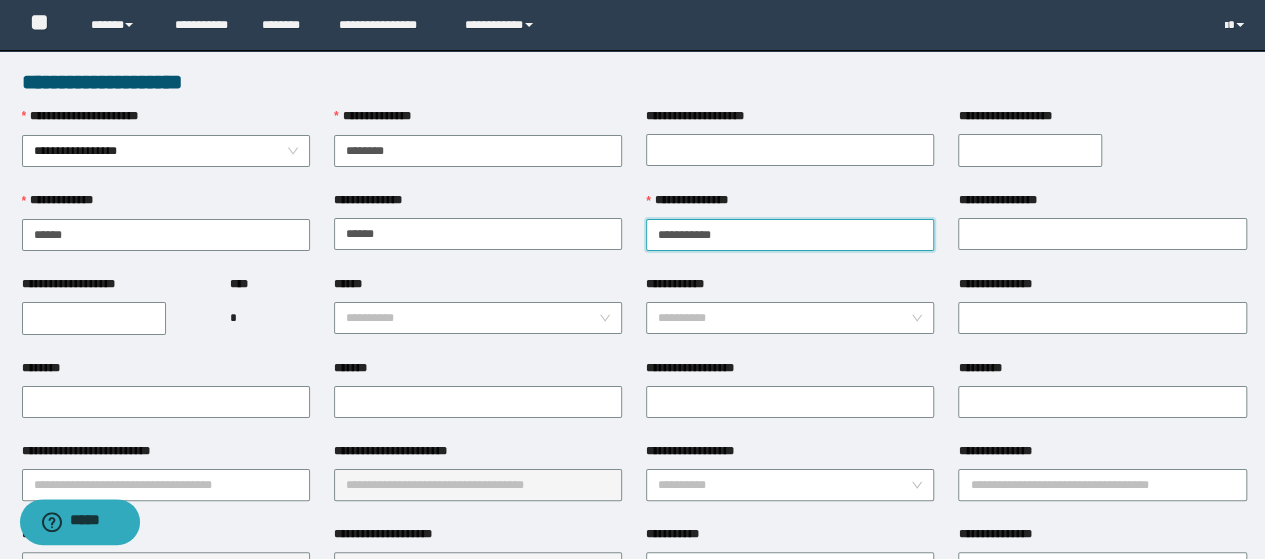 click on "**********" at bounding box center (790, 235) 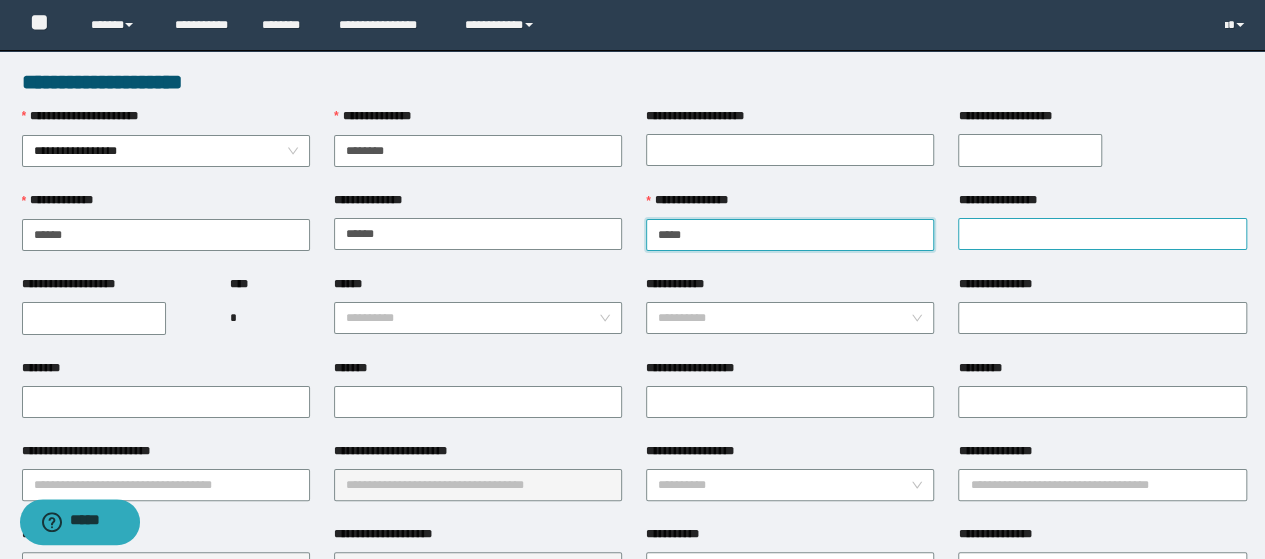 type on "****" 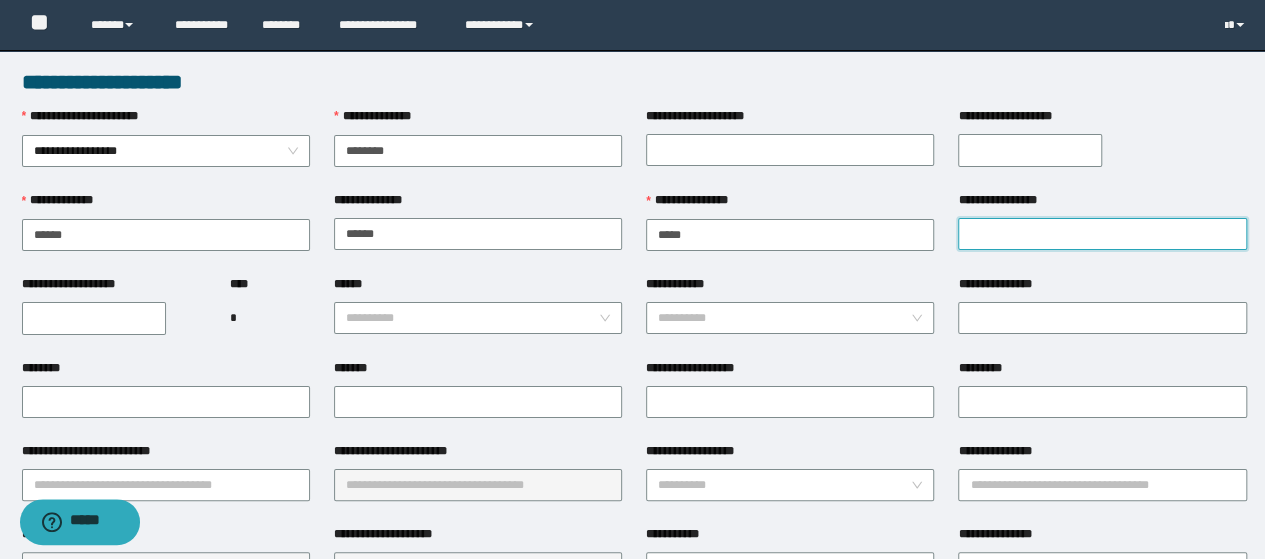 click on "**********" at bounding box center [1102, 234] 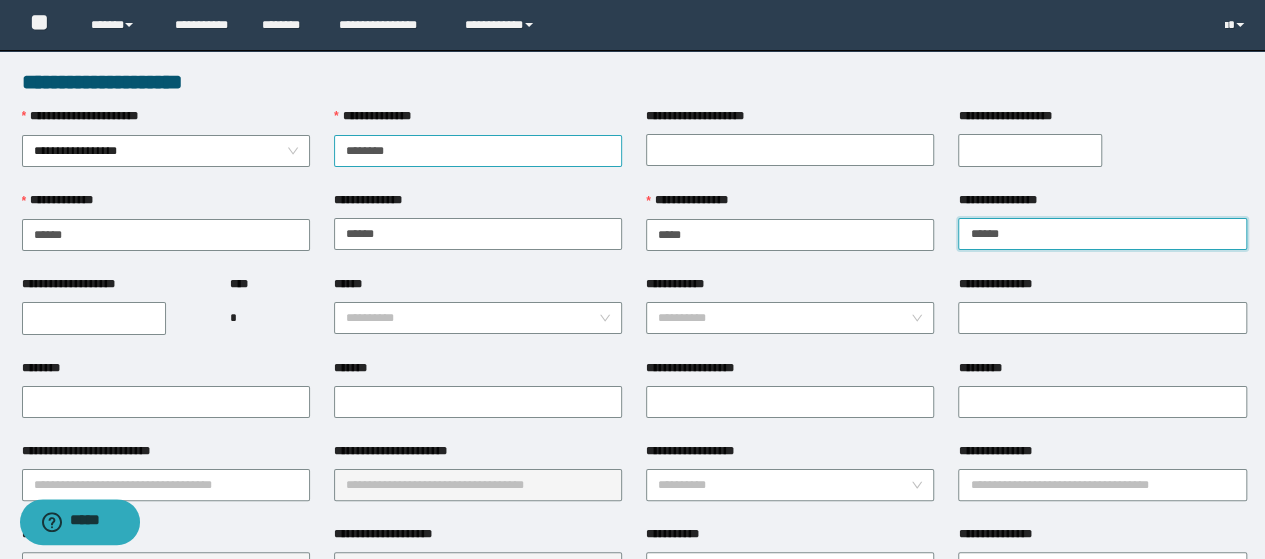 type on "*****" 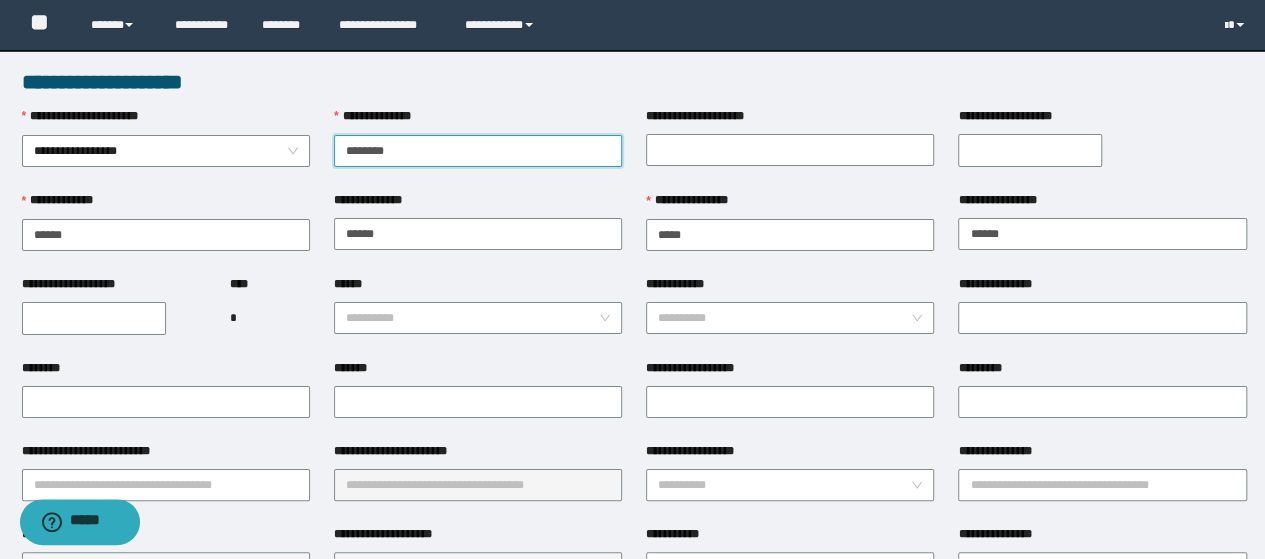 click on "********" at bounding box center (478, 151) 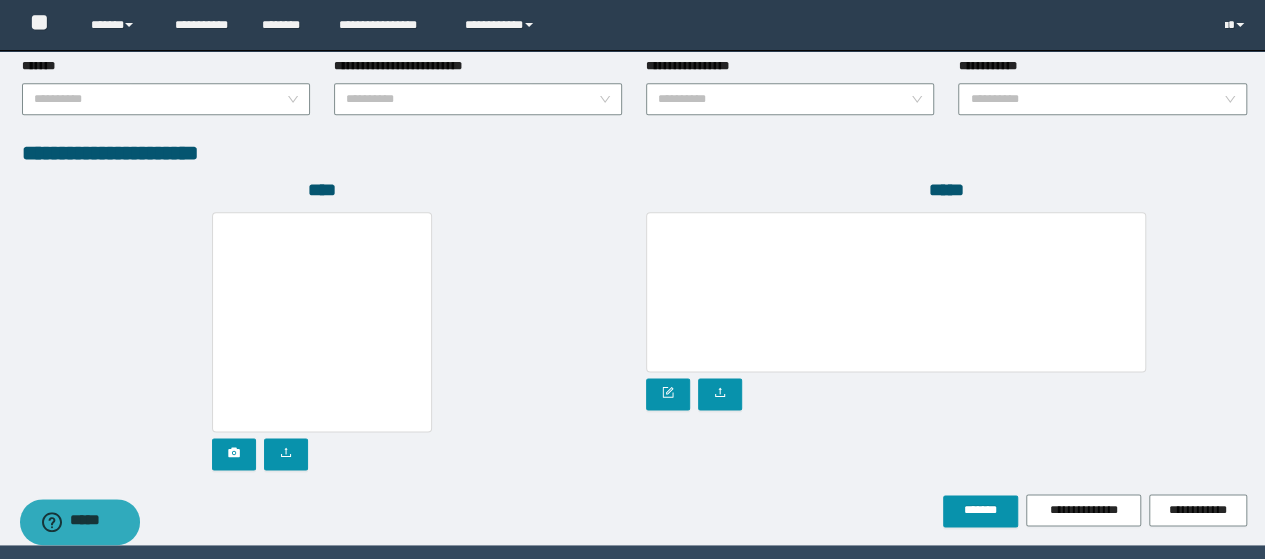 scroll, scrollTop: 1142, scrollLeft: 0, axis: vertical 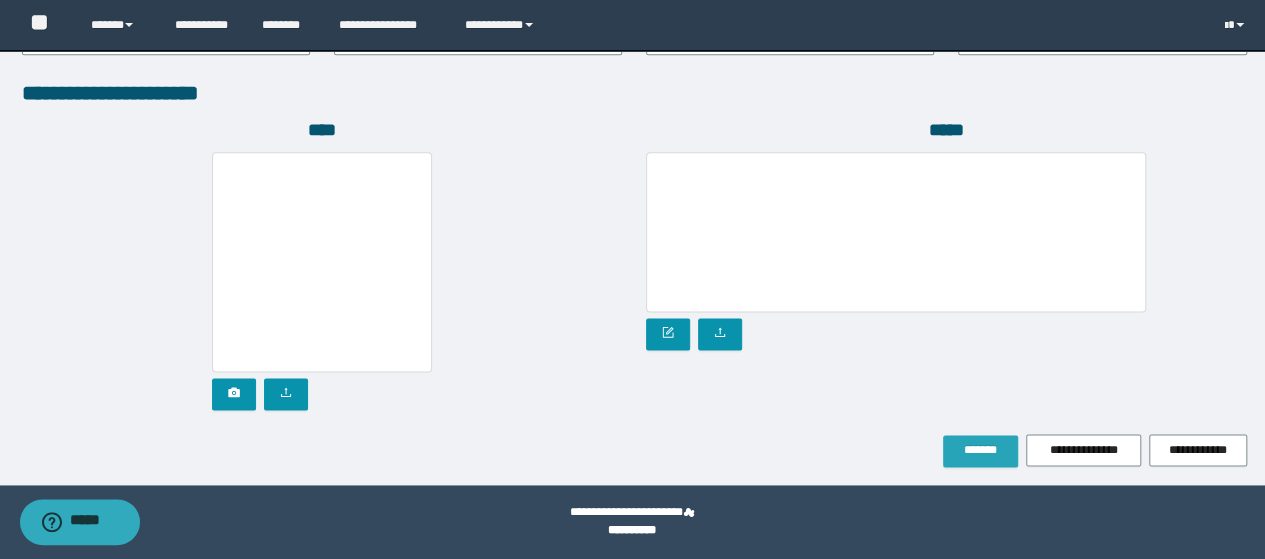 click on "*******" at bounding box center [980, 450] 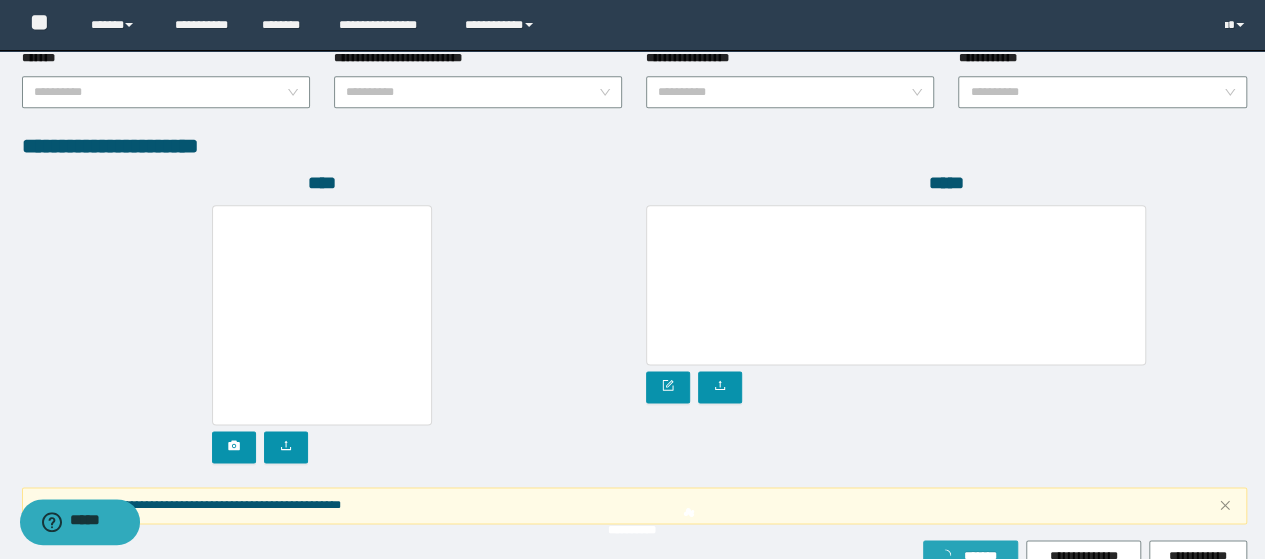 scroll, scrollTop: 1194, scrollLeft: 0, axis: vertical 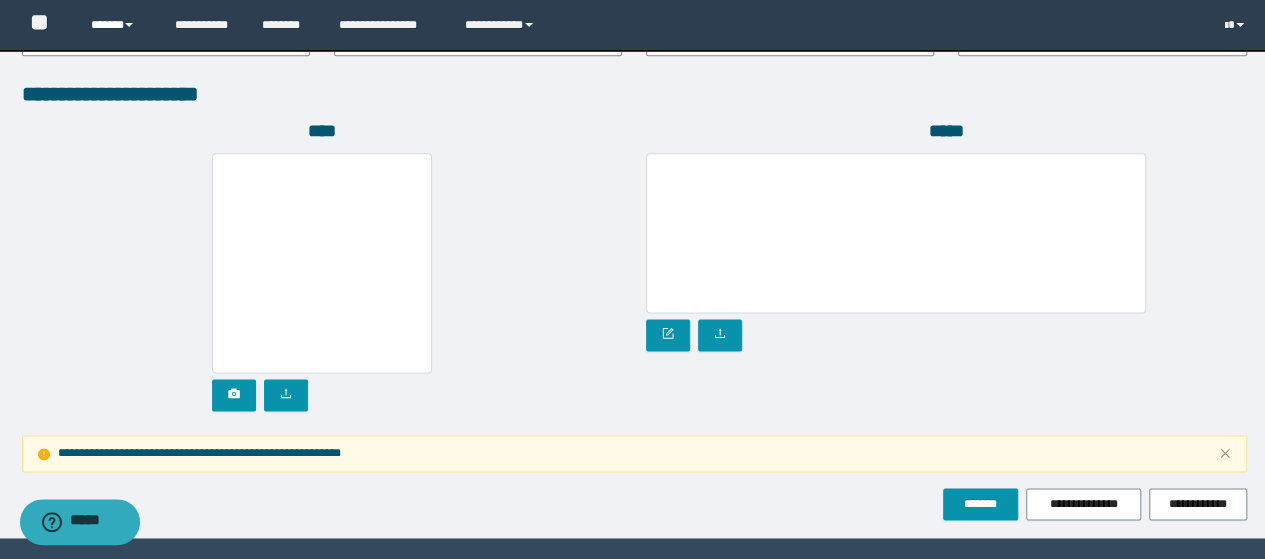 click on "******" at bounding box center (117, 25) 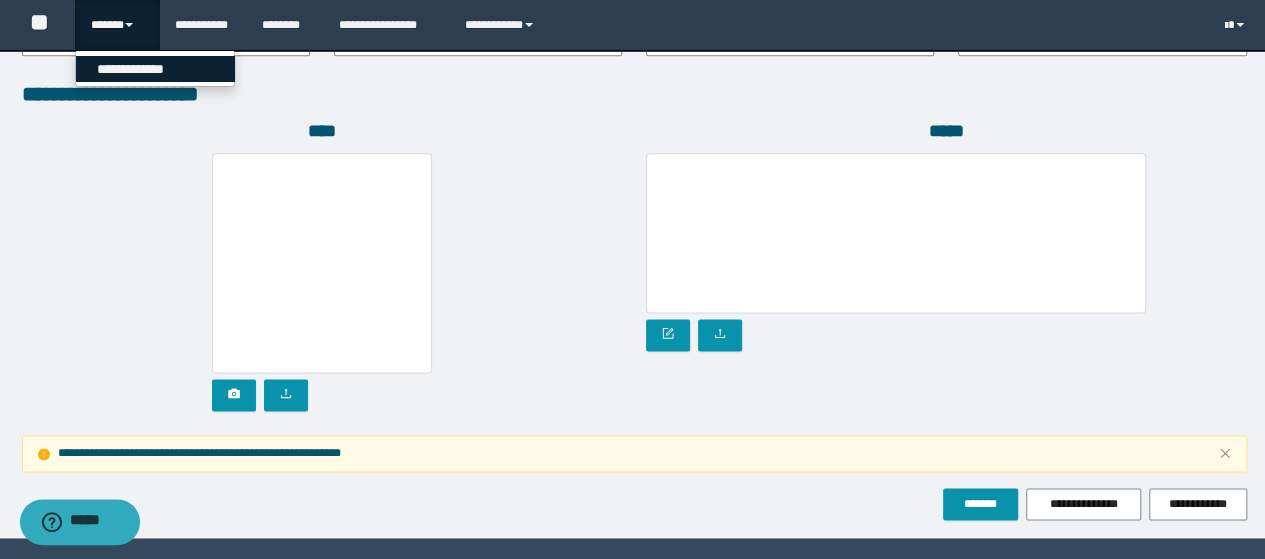 click on "**********" at bounding box center [155, 69] 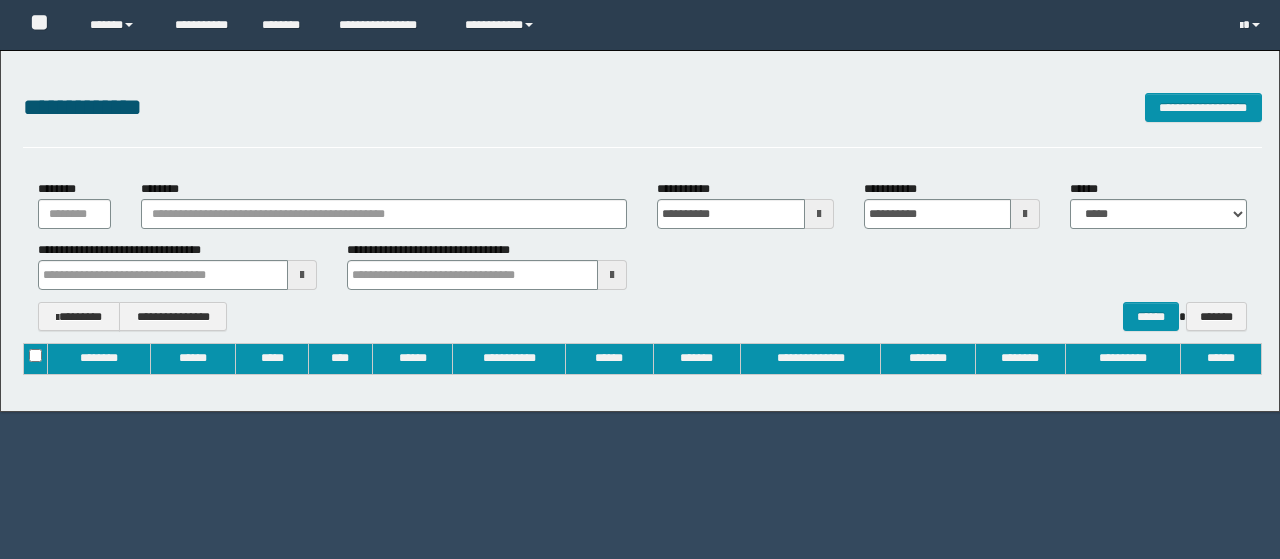 type on "**********" 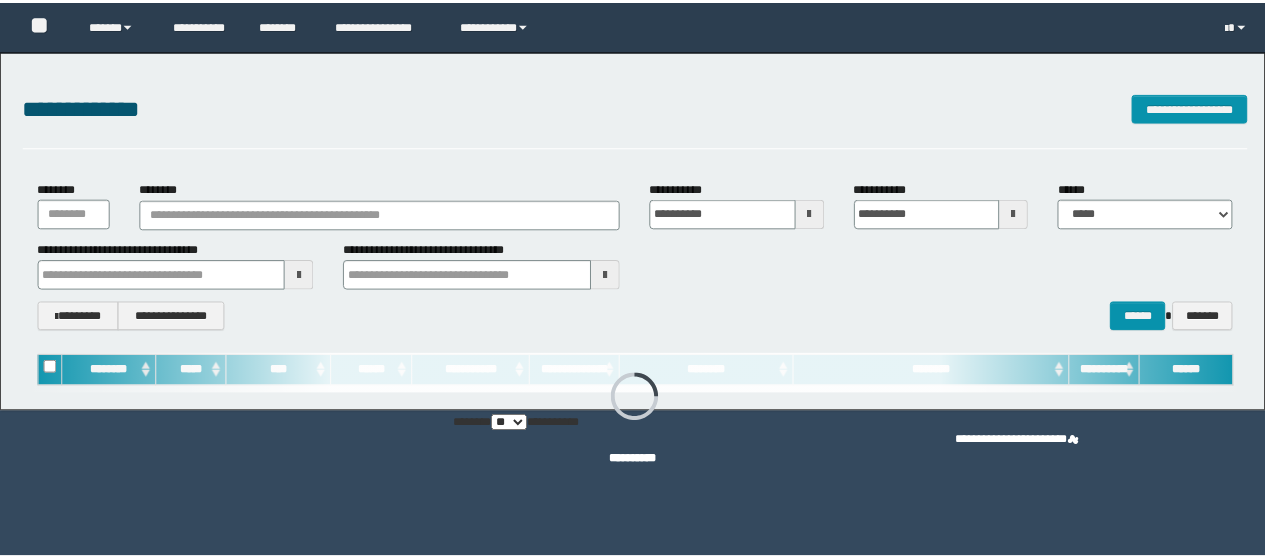 scroll, scrollTop: 0, scrollLeft: 0, axis: both 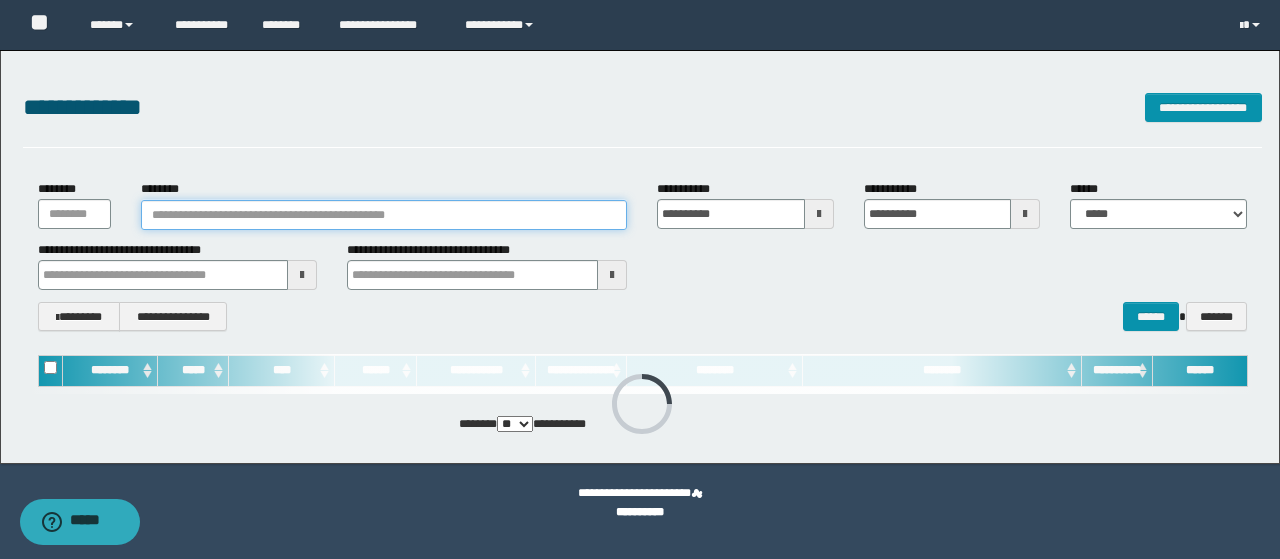 click on "********" at bounding box center [384, 215] 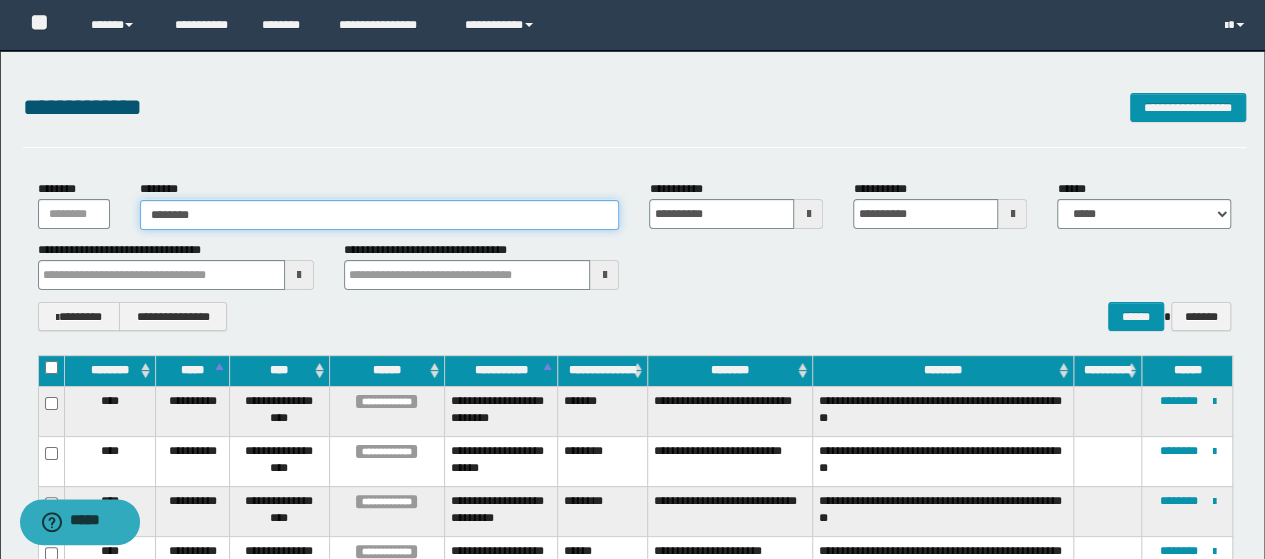 type on "********" 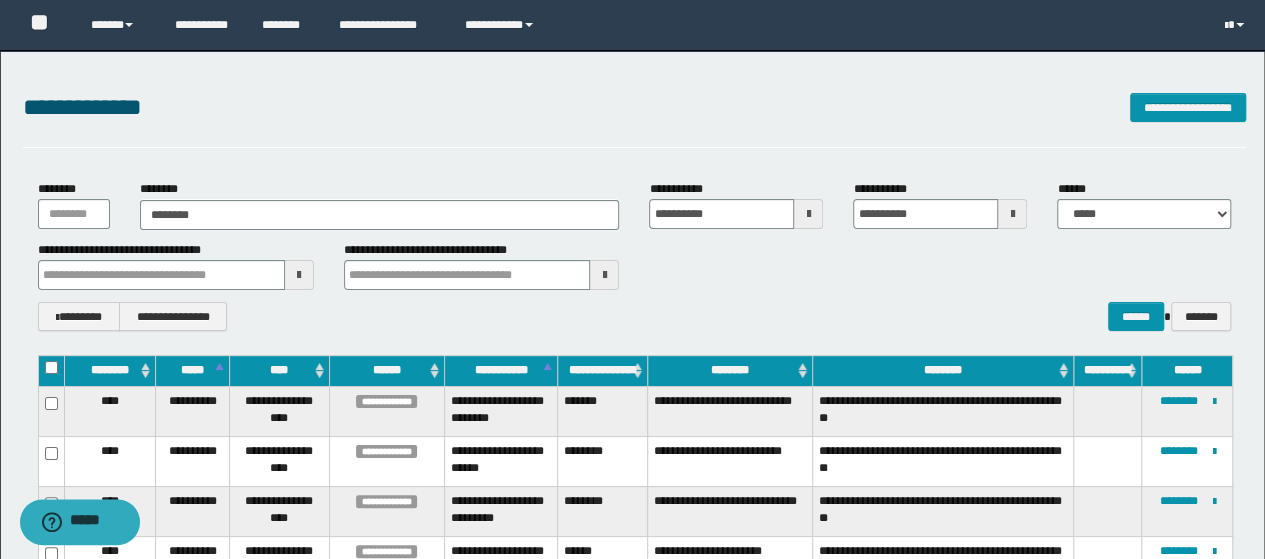 click on "**********" at bounding box center [635, 118] 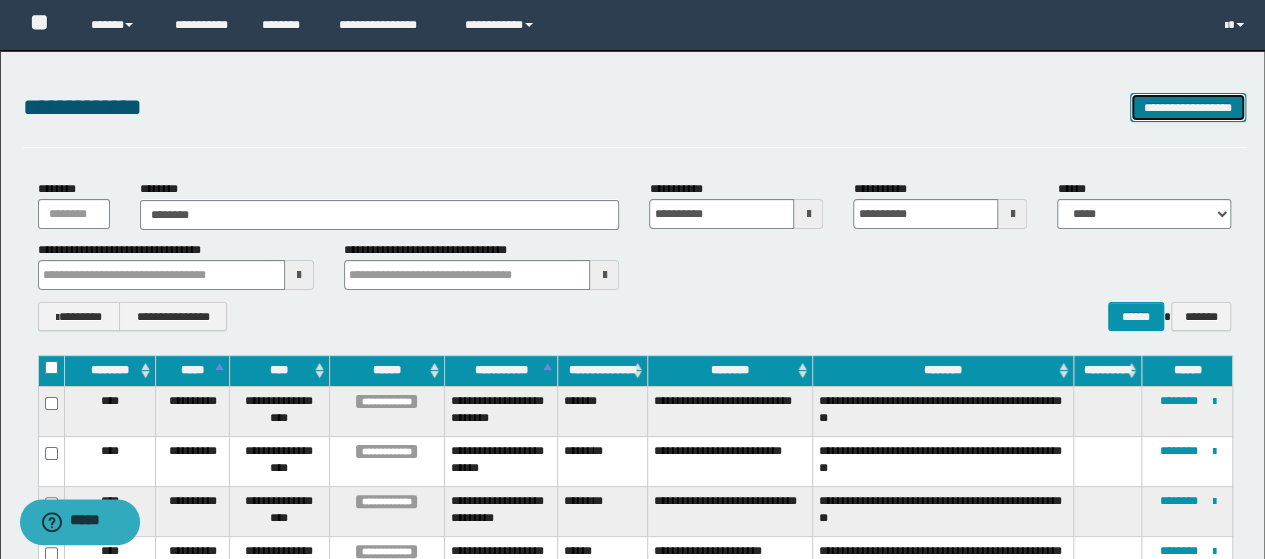 click on "**********" at bounding box center (1188, 107) 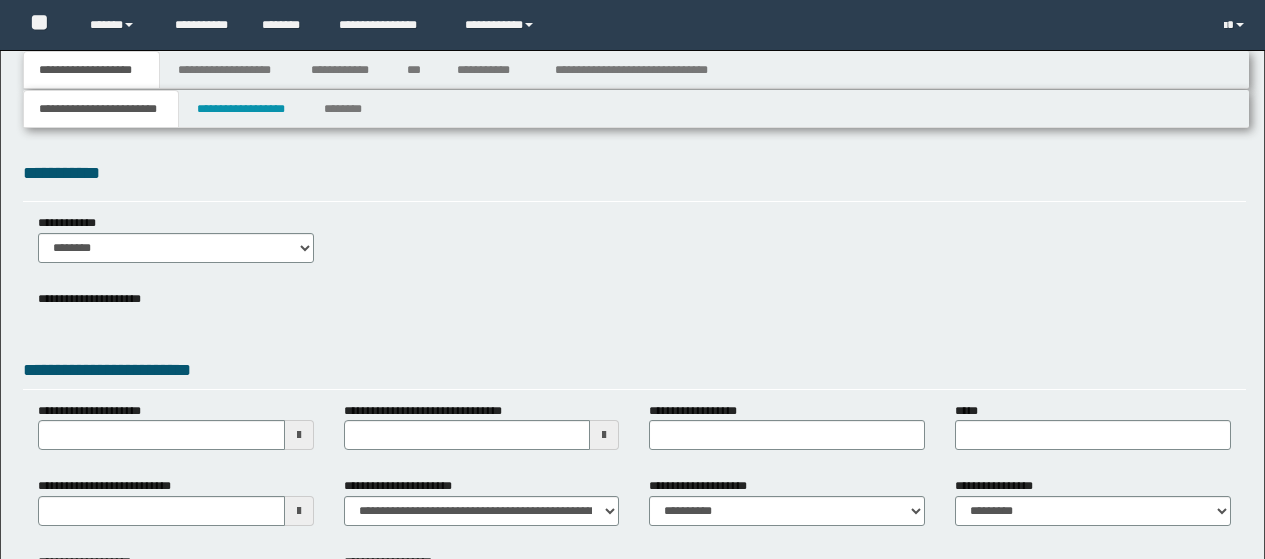 type 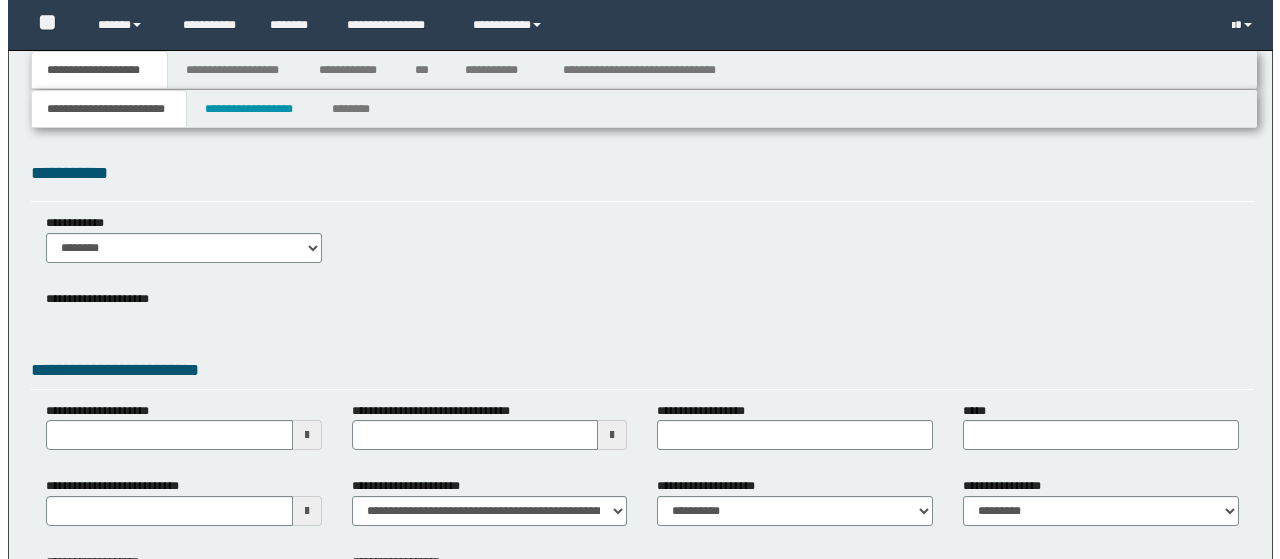 scroll, scrollTop: 0, scrollLeft: 0, axis: both 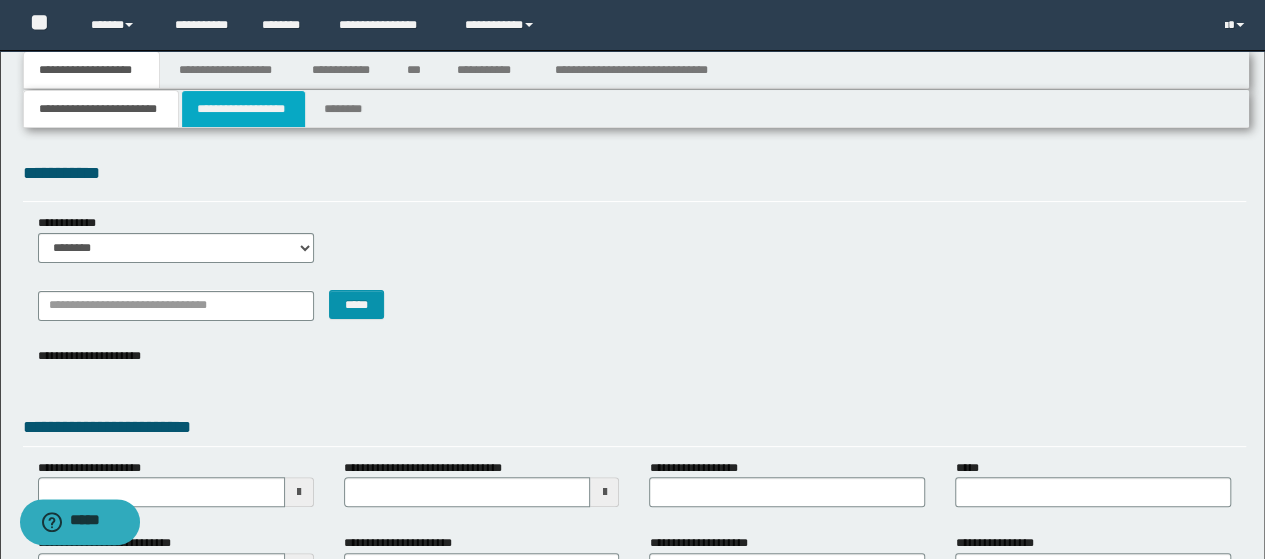 click on "**********" at bounding box center [243, 109] 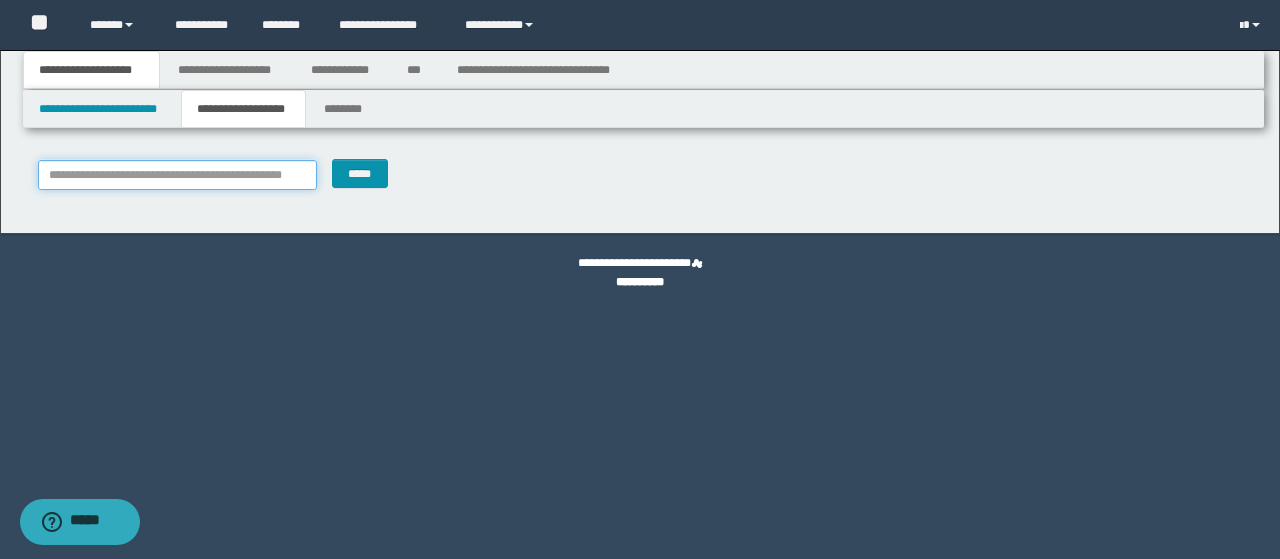 click on "**********" at bounding box center [178, 175] 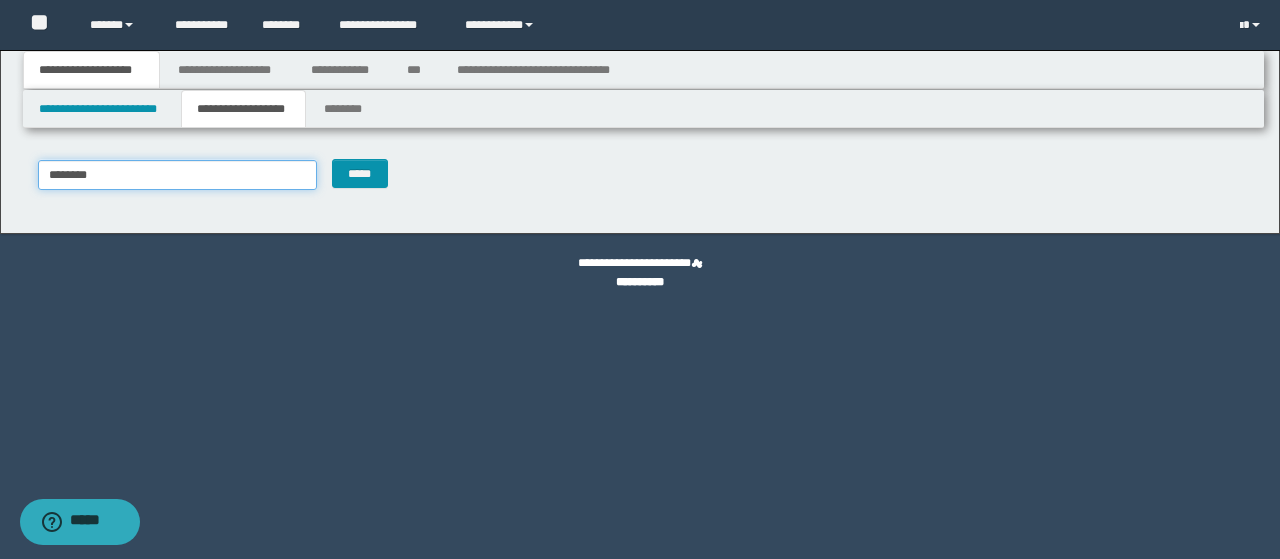 type on "********" 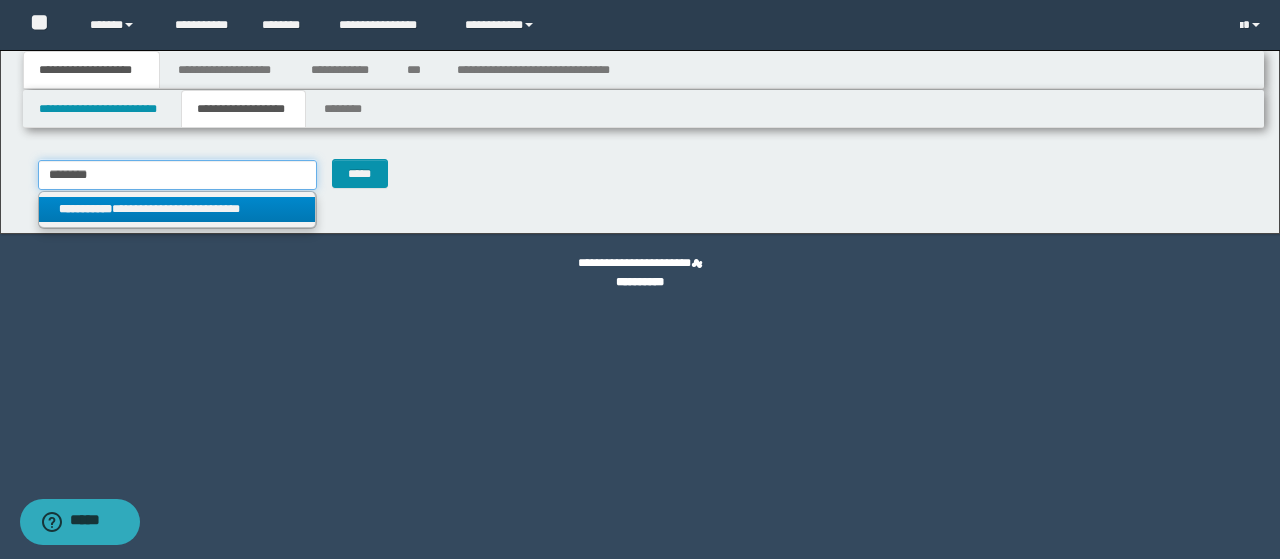 type on "********" 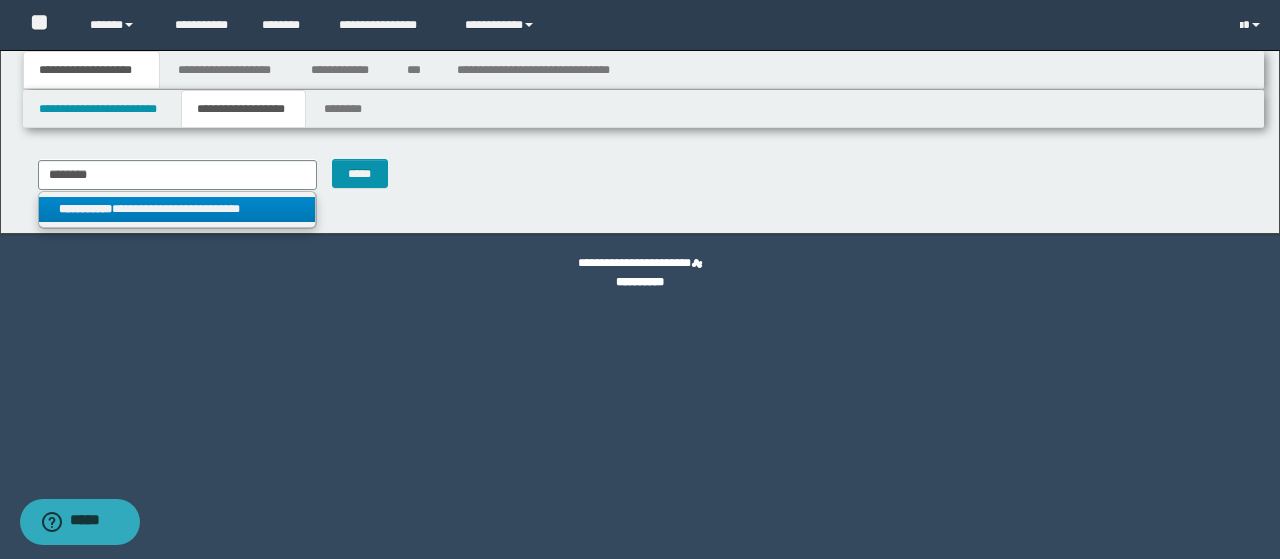 click on "**********" at bounding box center [177, 209] 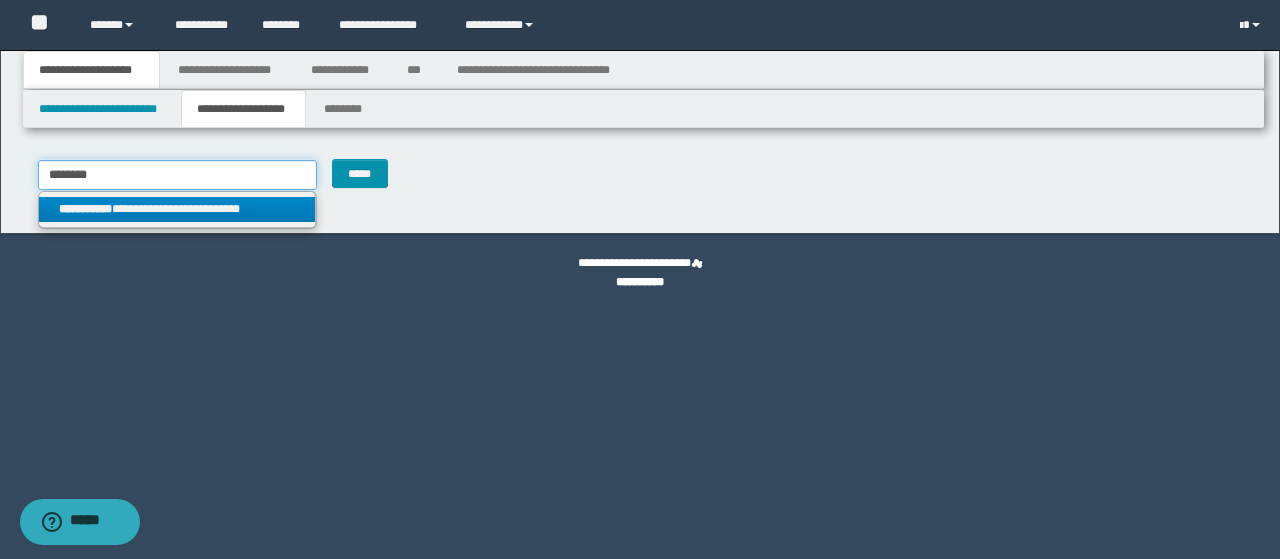 type 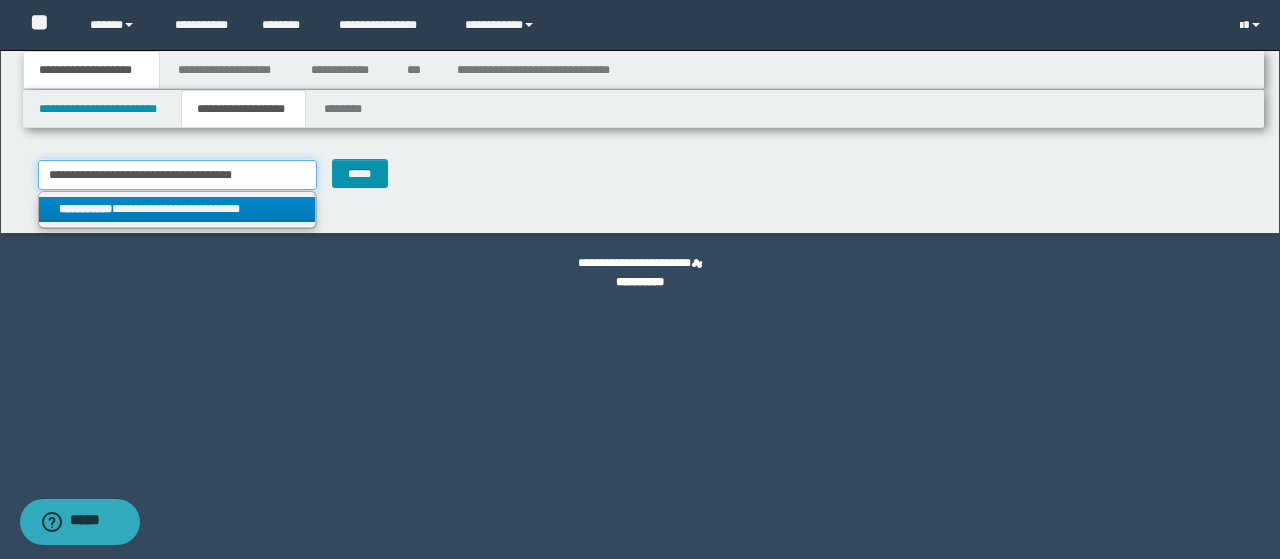 type on "********" 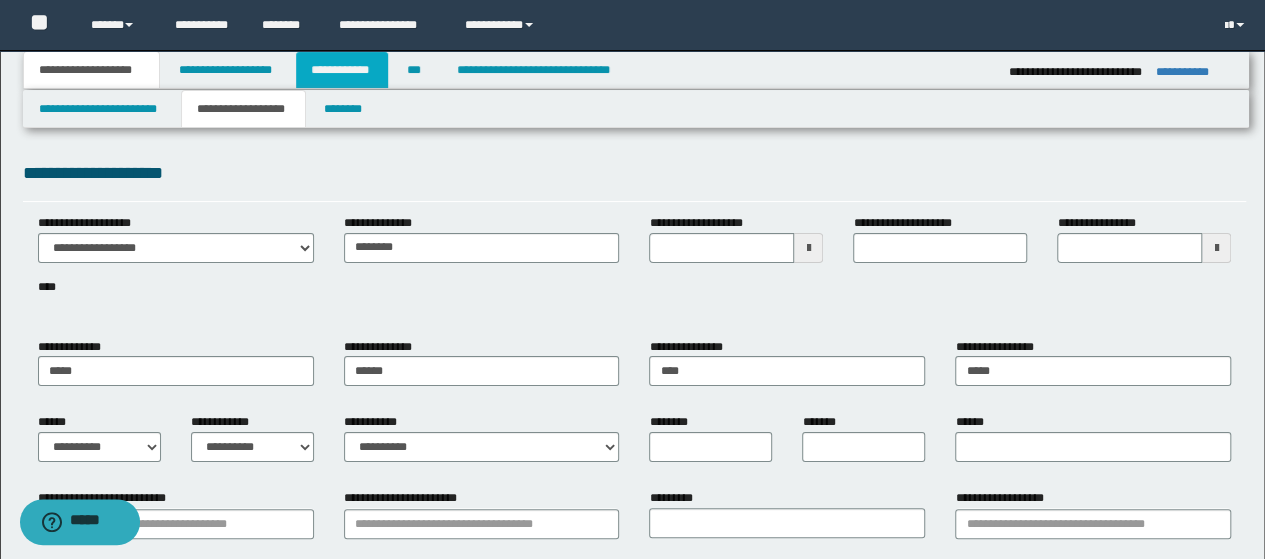click on "**********" at bounding box center (342, 70) 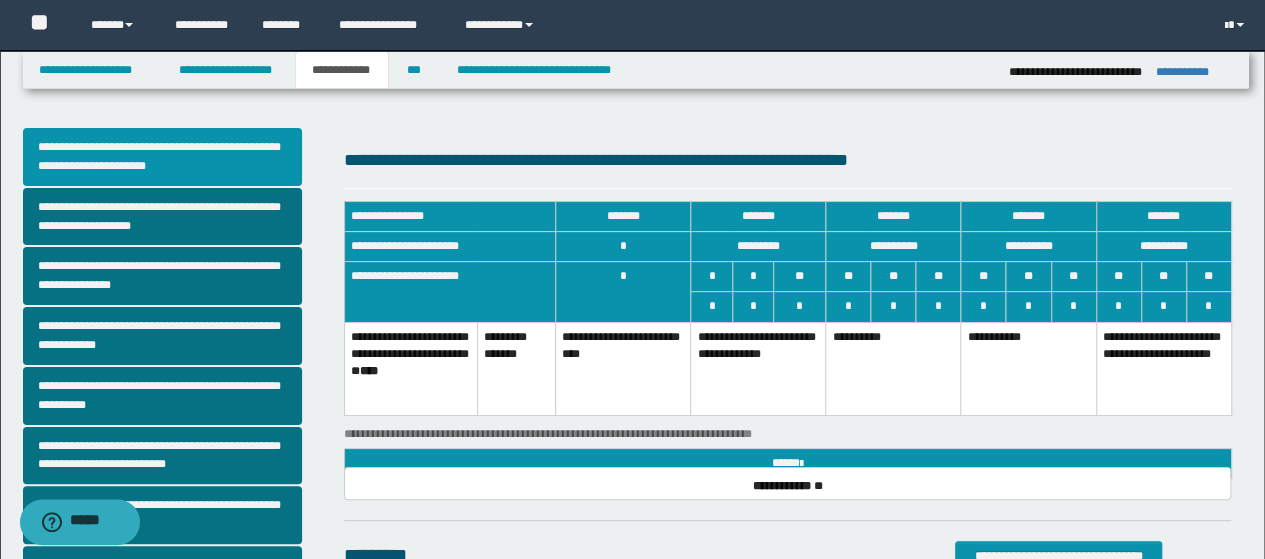 click on "**********" at bounding box center [162, 157] 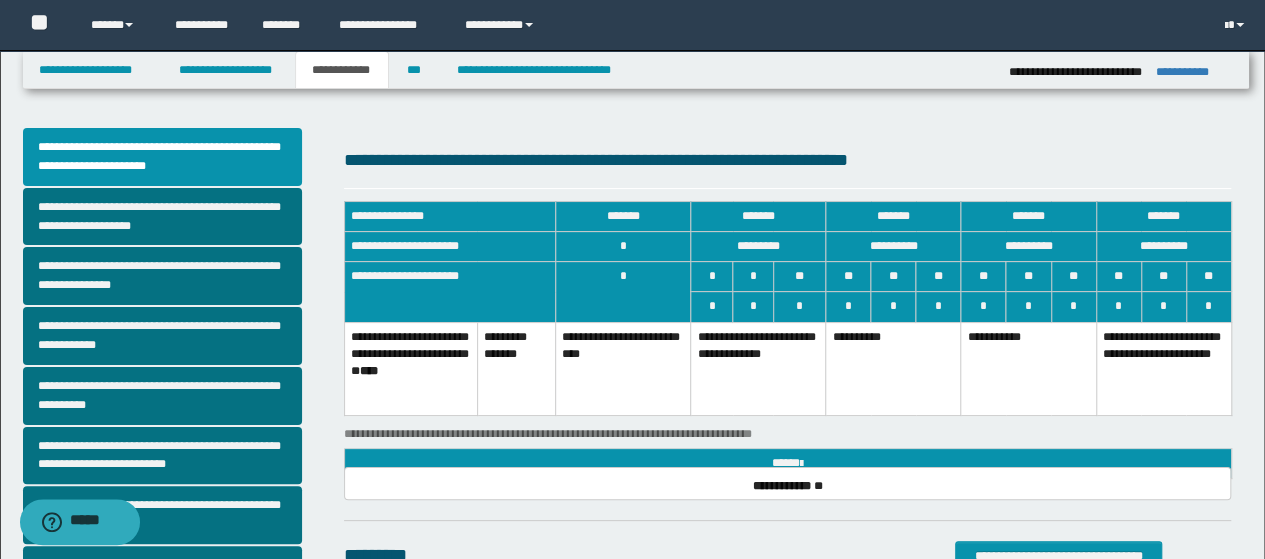 click on "**********" at bounding box center [758, 369] 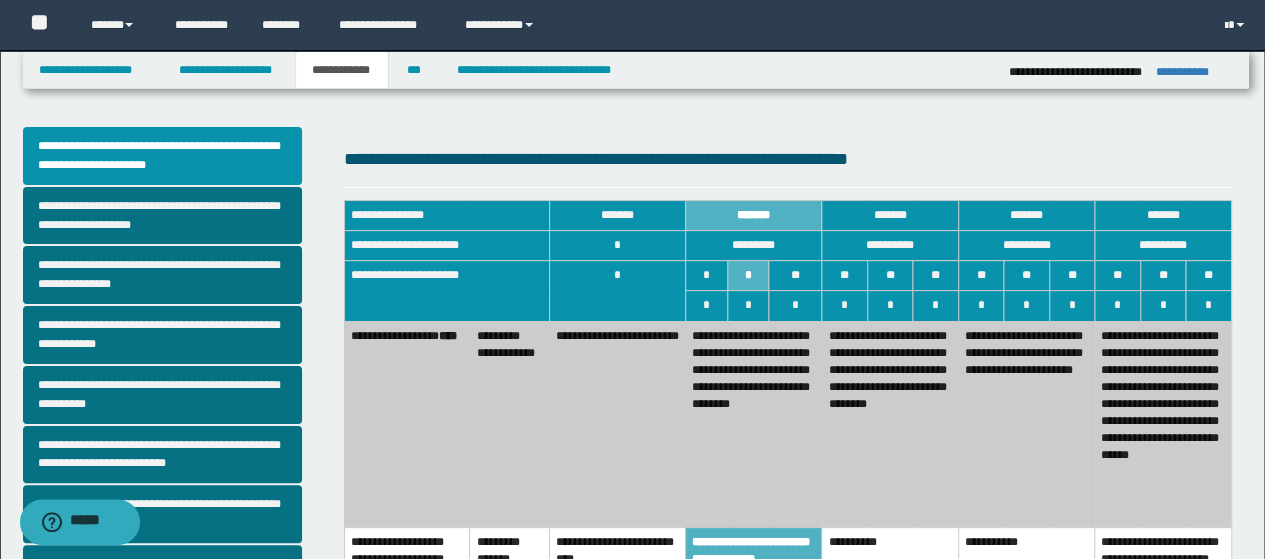 scroll, scrollTop: 0, scrollLeft: 0, axis: both 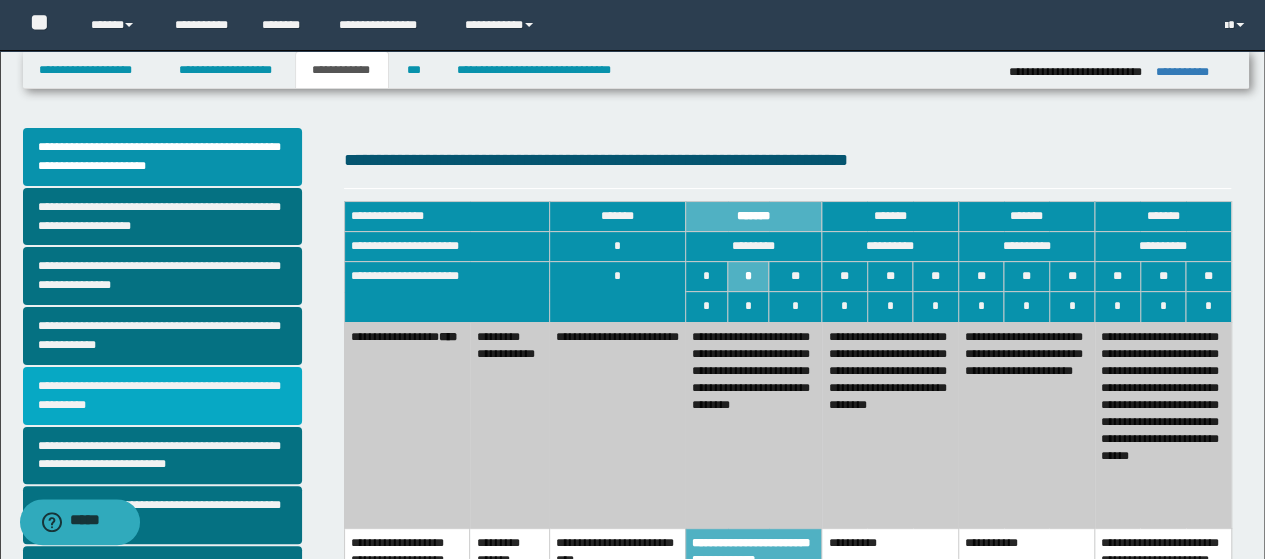click on "**********" at bounding box center [162, 396] 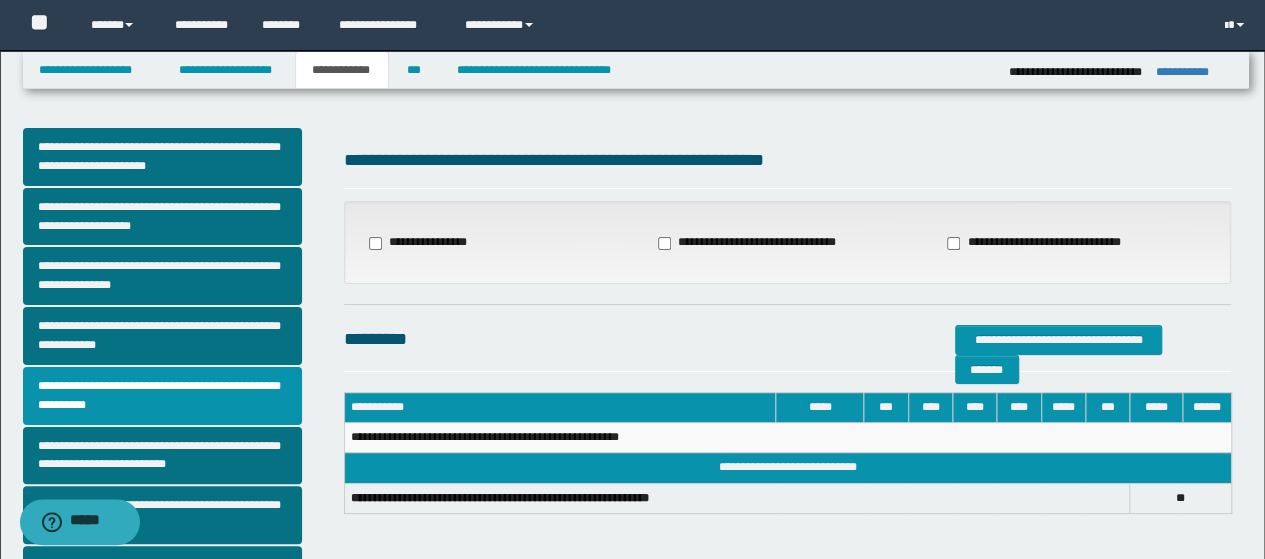 click on "**********" at bounding box center (759, 243) 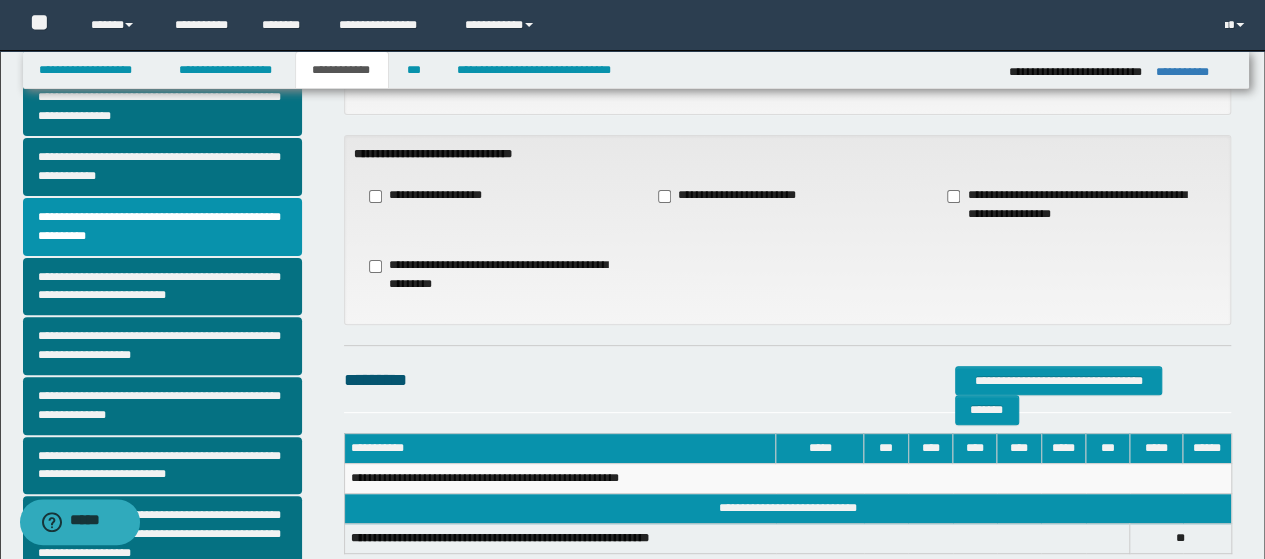 scroll, scrollTop: 200, scrollLeft: 0, axis: vertical 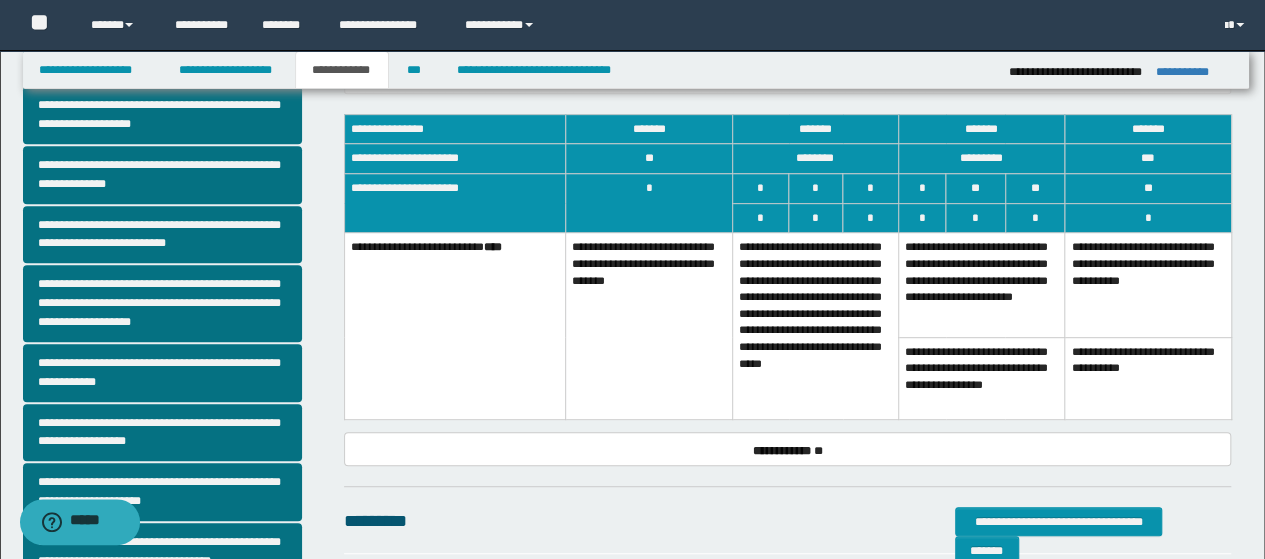 click on "**********" at bounding box center [815, 326] 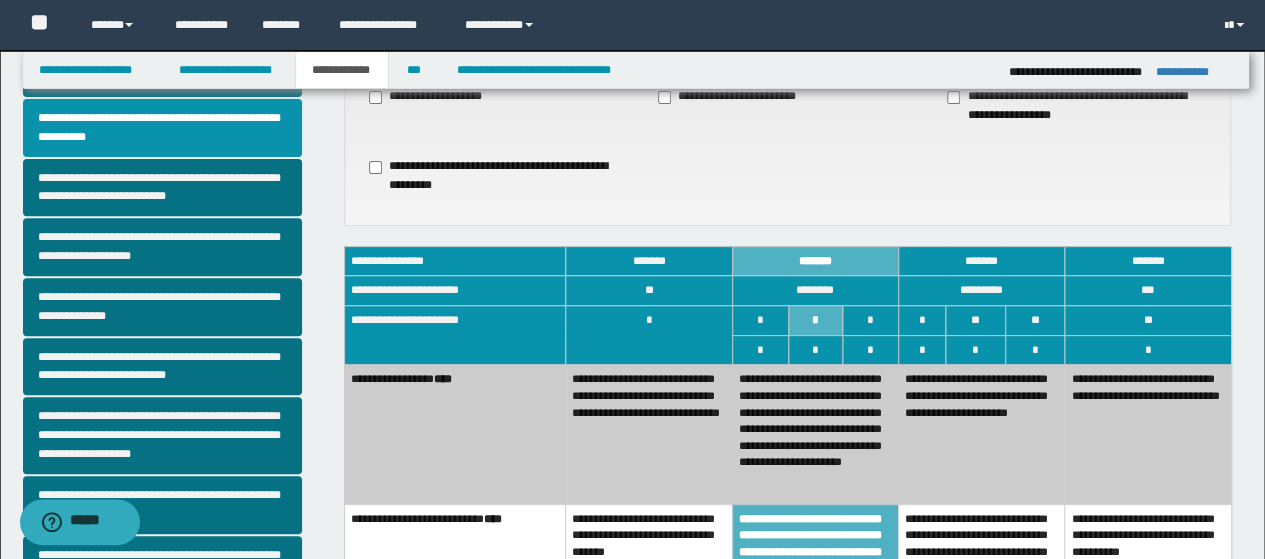 scroll, scrollTop: 200, scrollLeft: 0, axis: vertical 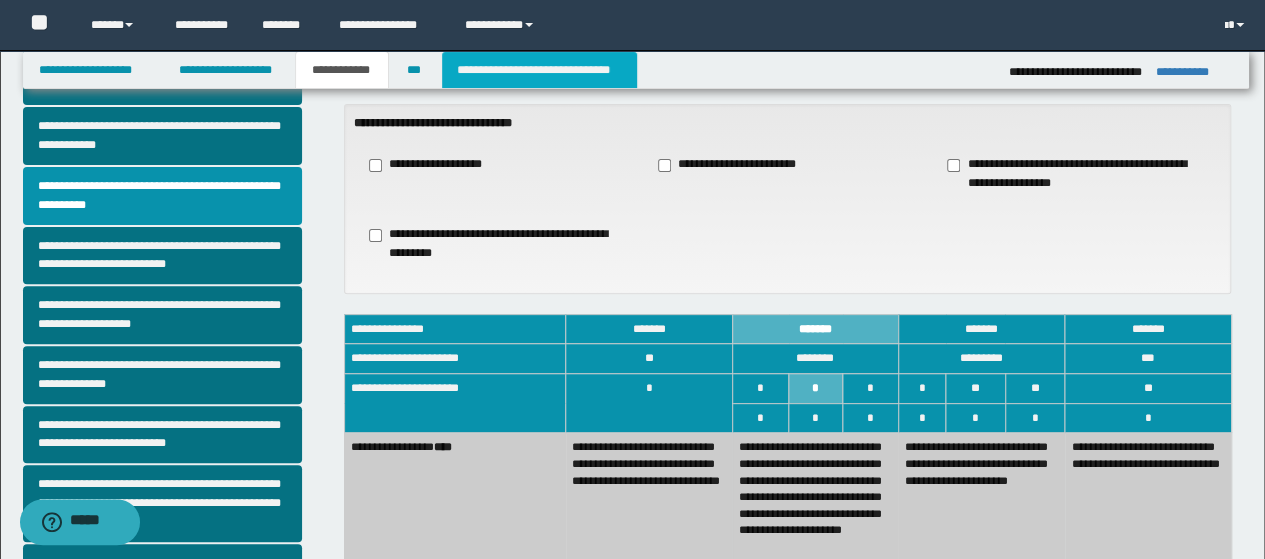 click on "**********" at bounding box center [539, 70] 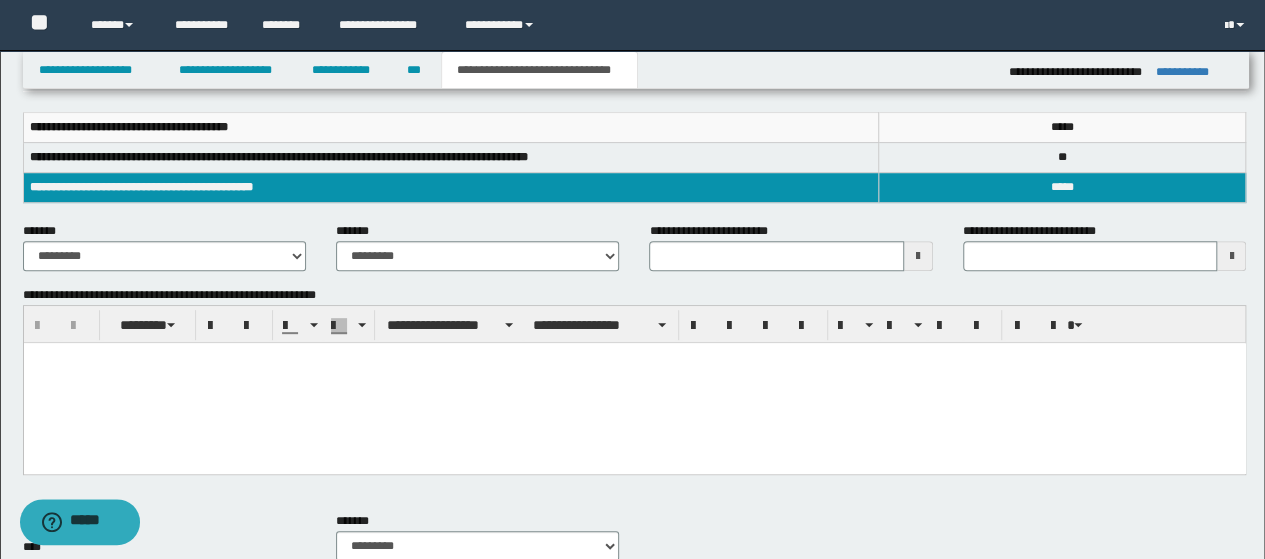 scroll, scrollTop: 300, scrollLeft: 0, axis: vertical 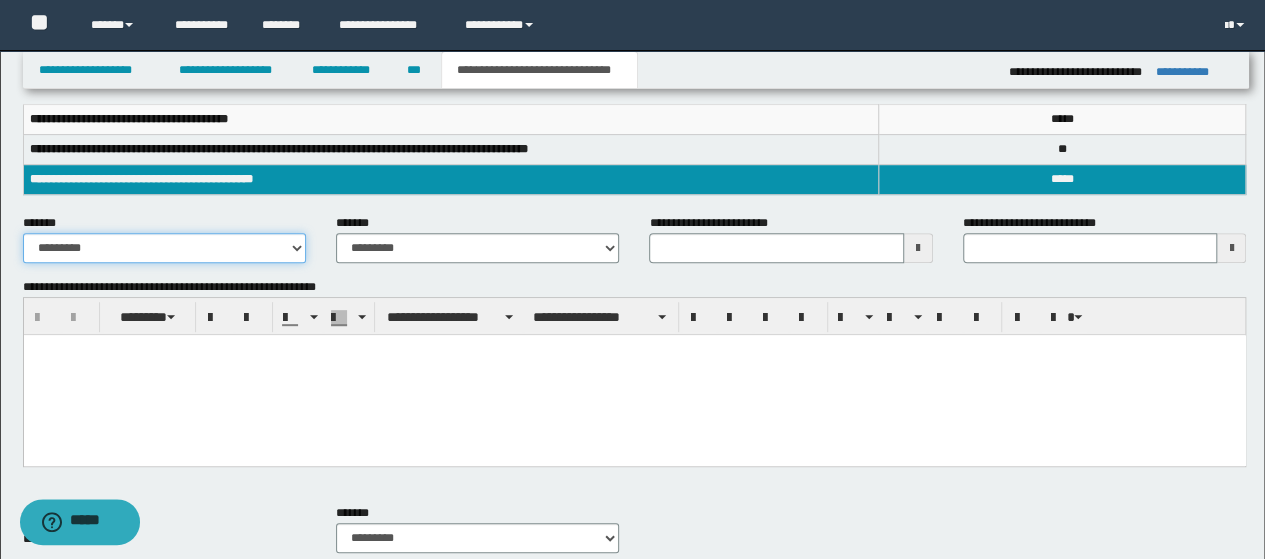 click on "**********" at bounding box center [164, 248] 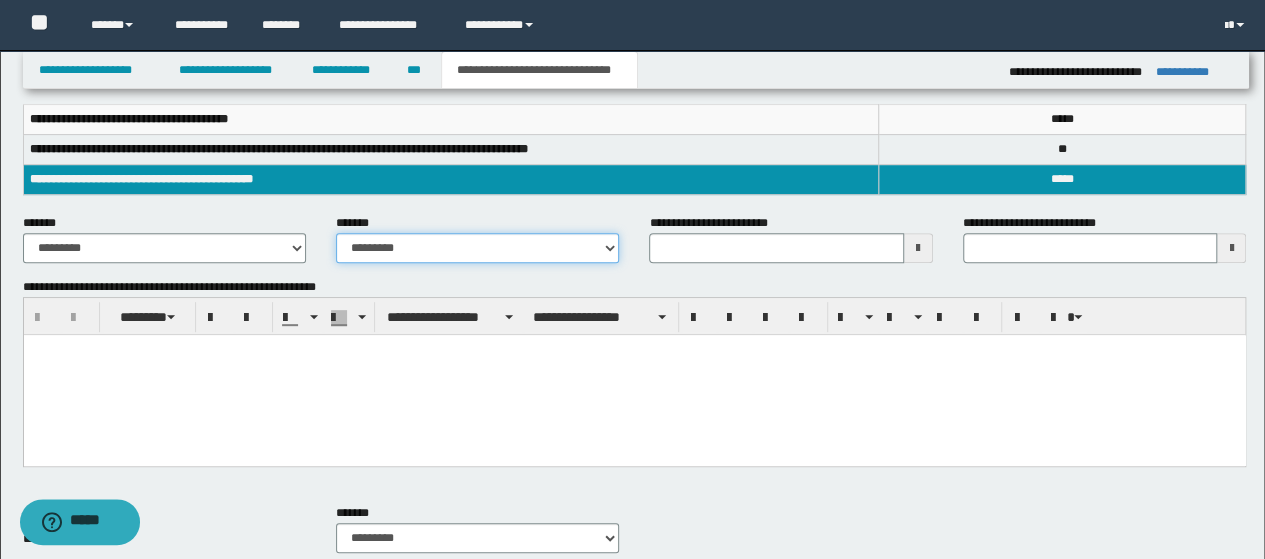 click on "**********" at bounding box center [477, 248] 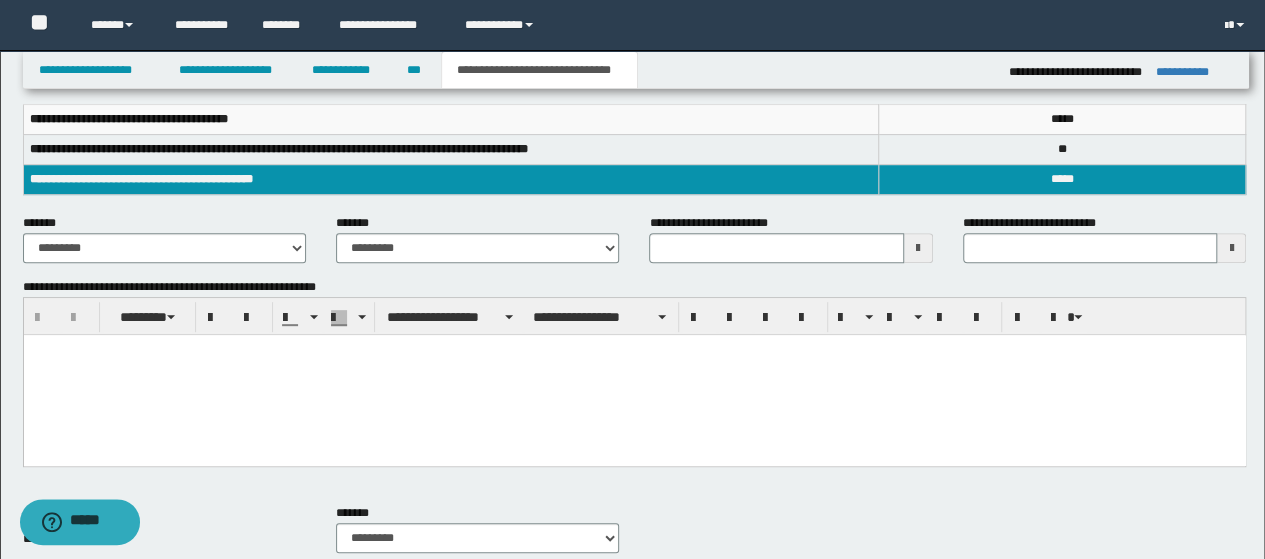 click at bounding box center (634, 374) 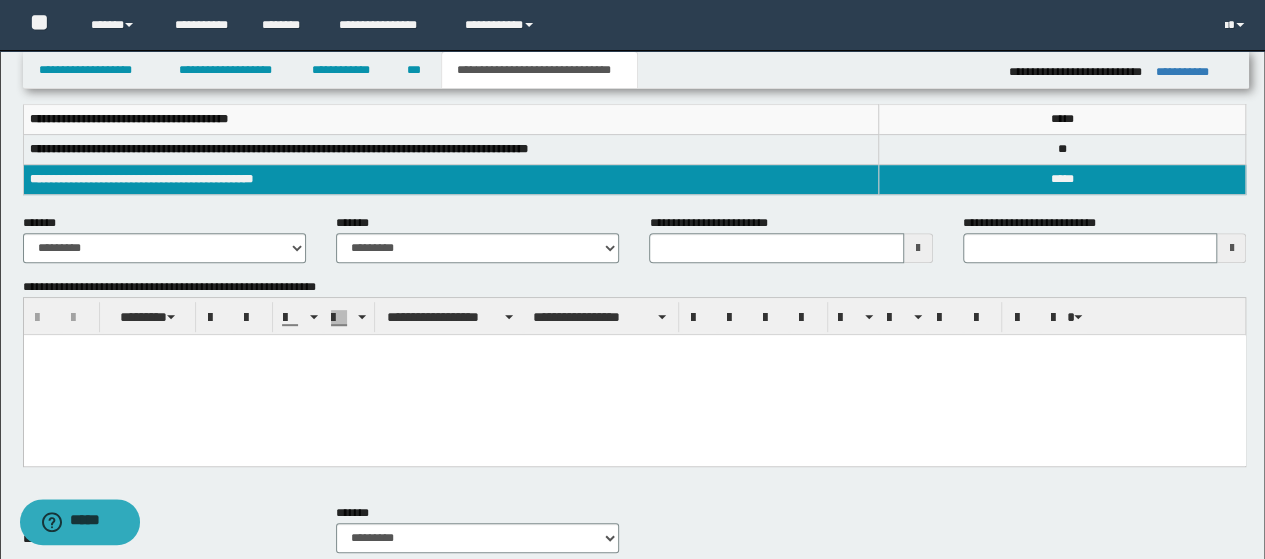 click at bounding box center (634, 374) 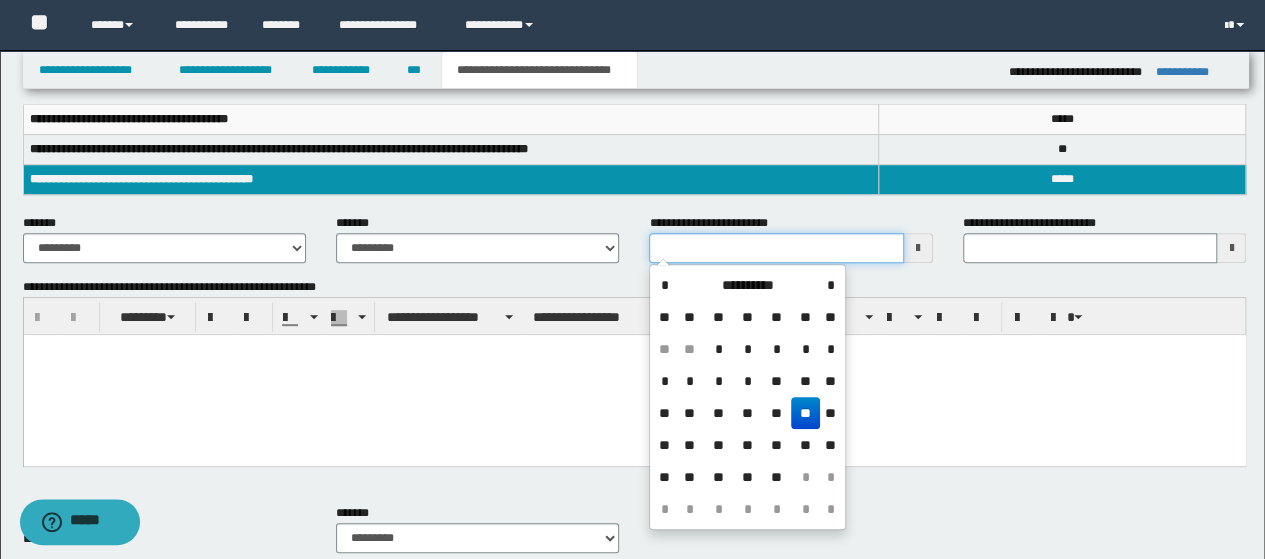 click on "**********" at bounding box center [776, 248] 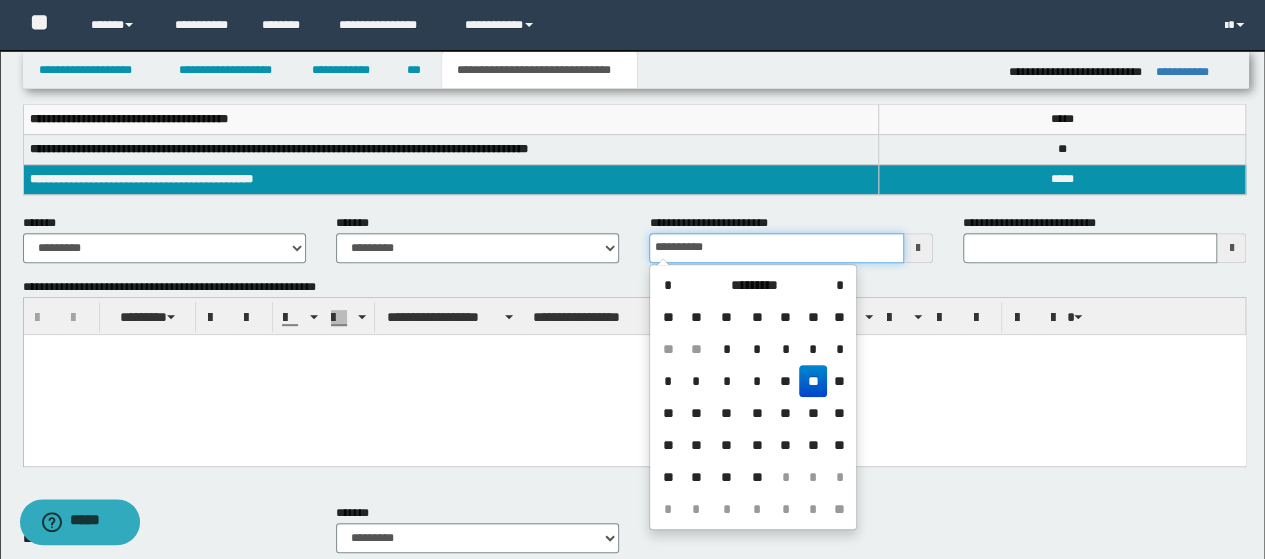 type on "**********" 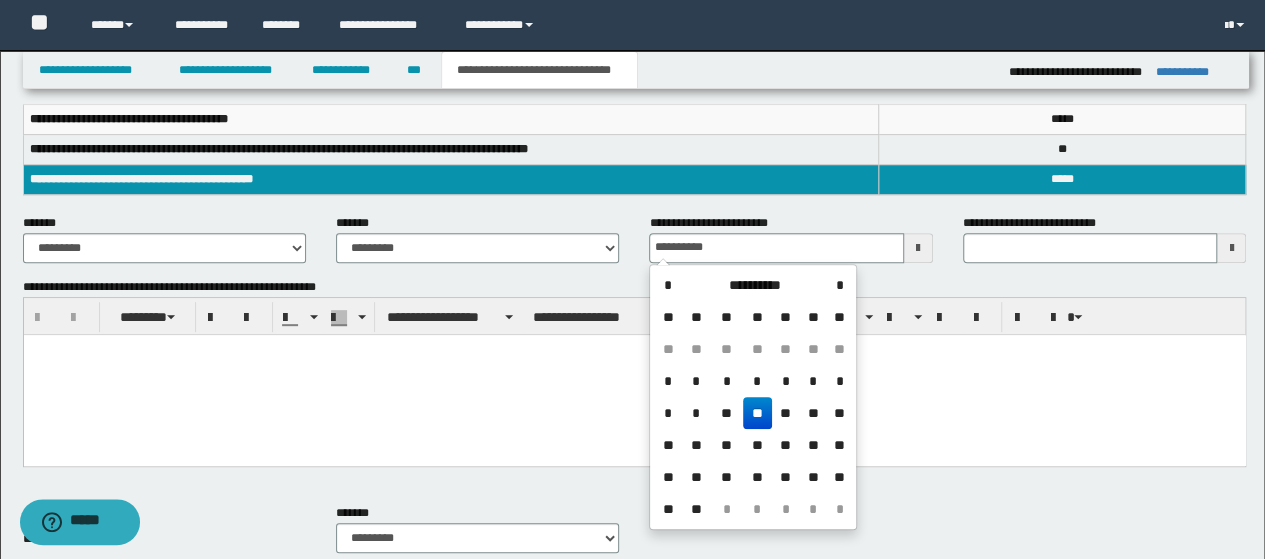 click at bounding box center (634, 374) 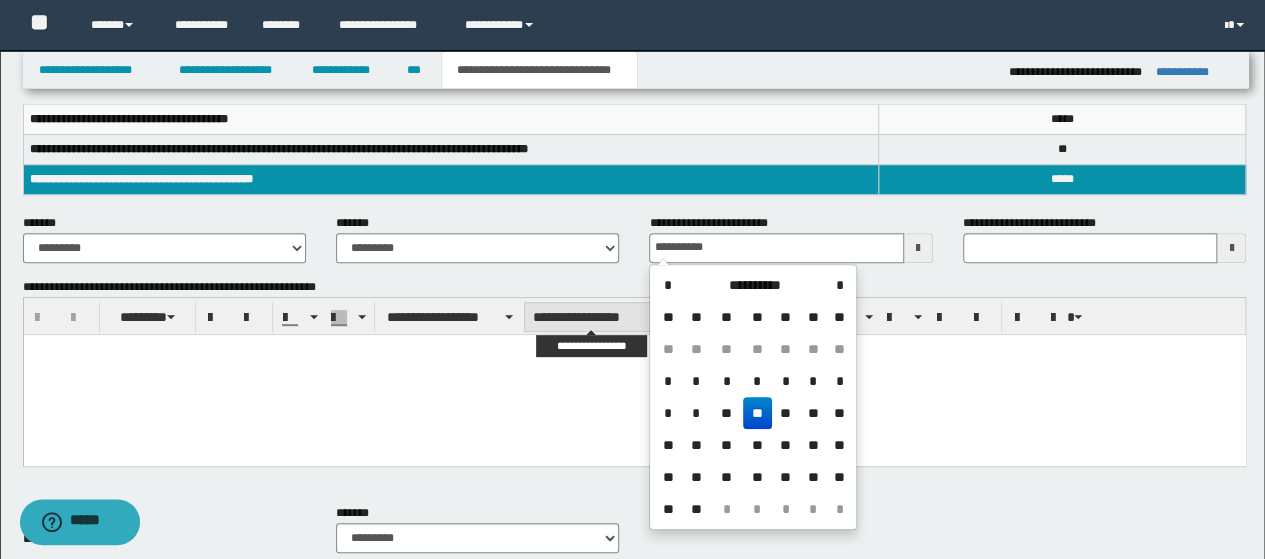 type 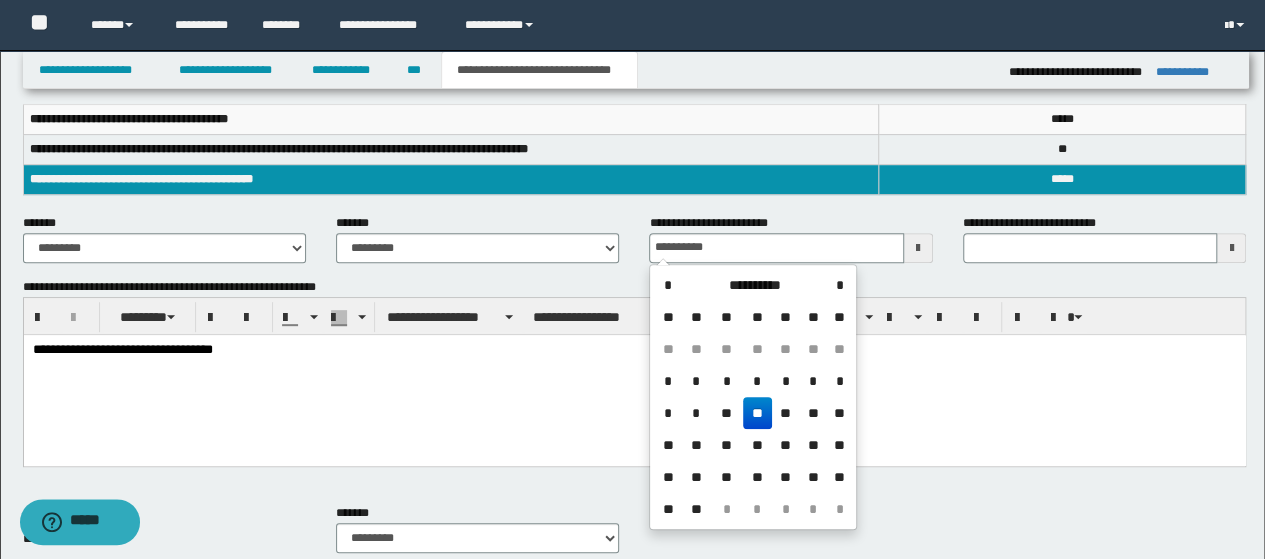 click on "**********" at bounding box center [634, 374] 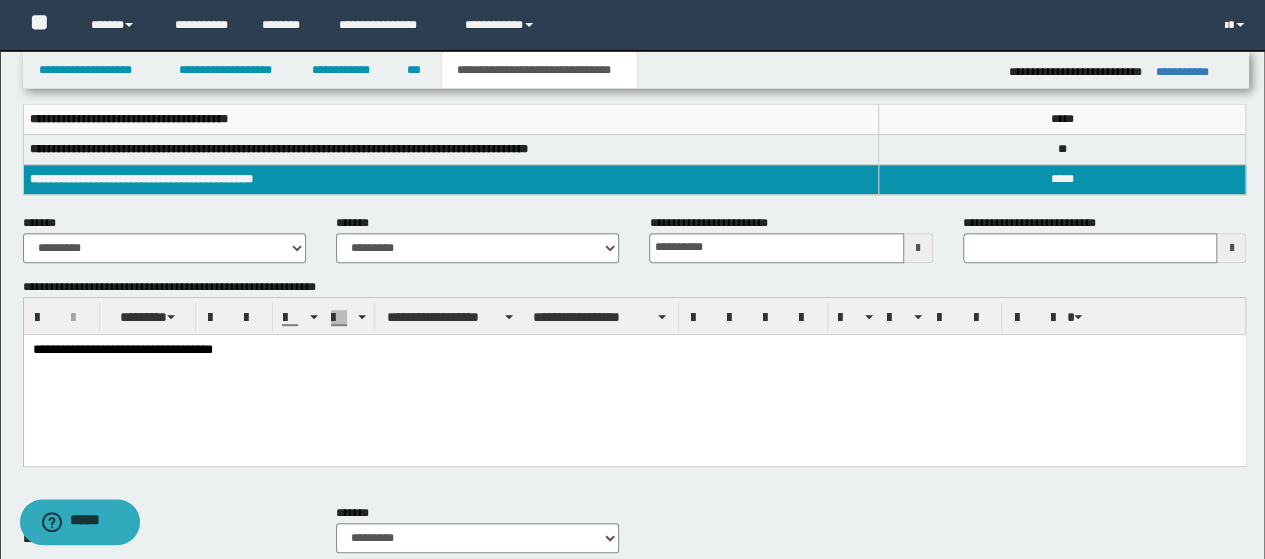 click on "**********" at bounding box center [634, 374] 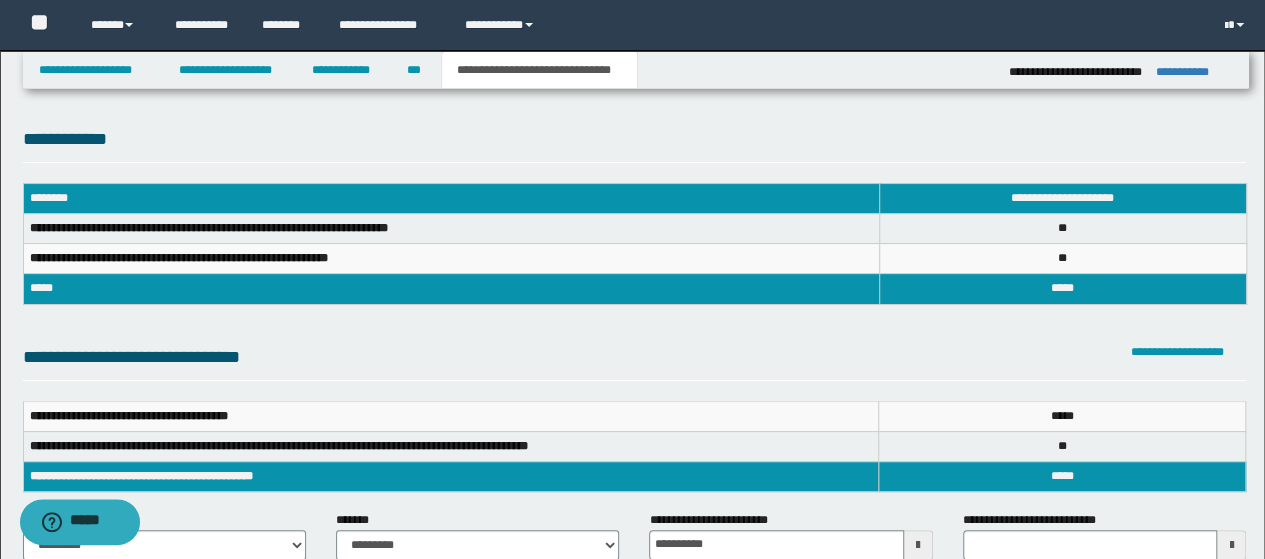 scroll, scrollTop: 0, scrollLeft: 0, axis: both 